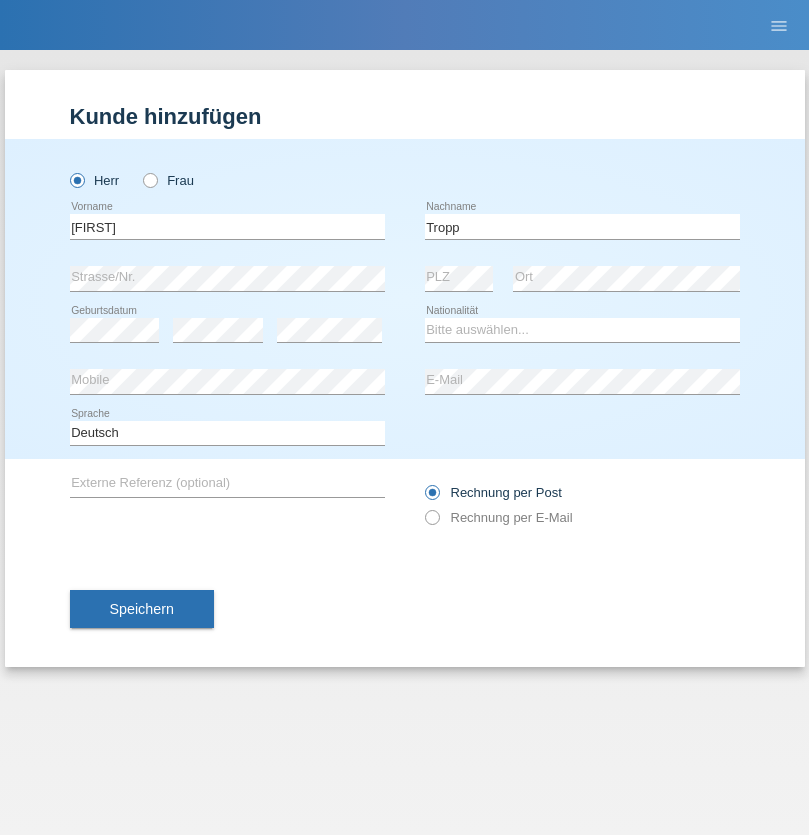 scroll, scrollTop: 0, scrollLeft: 0, axis: both 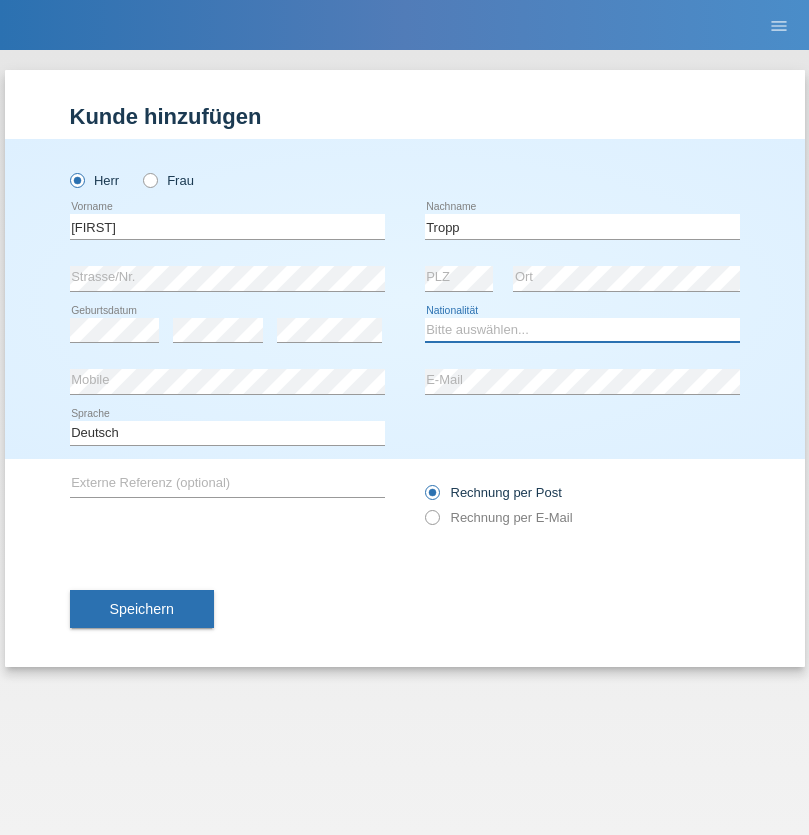 select on "SK" 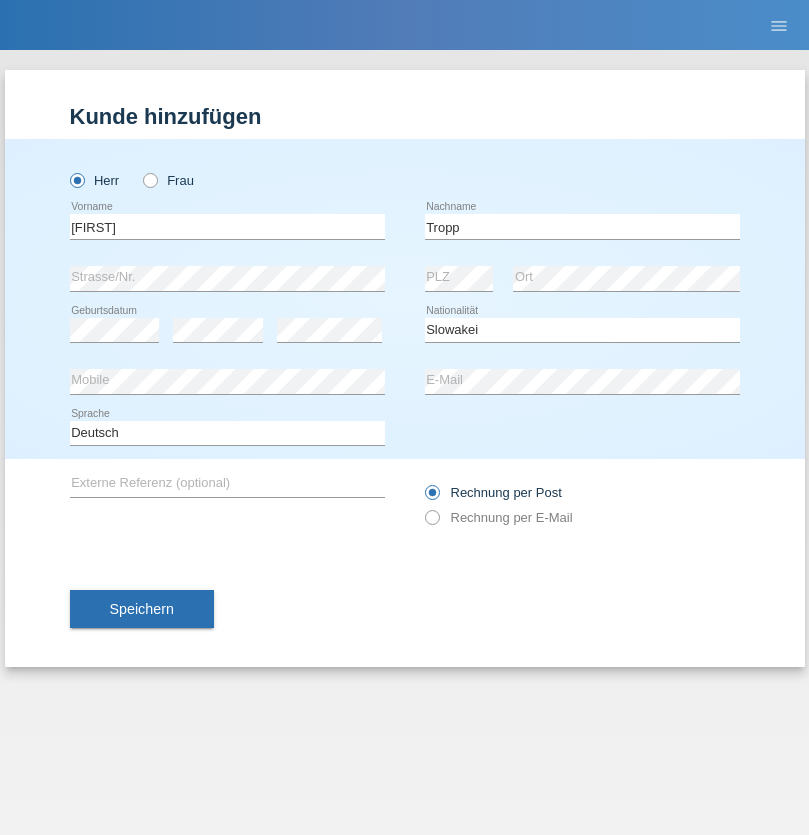 select on "C" 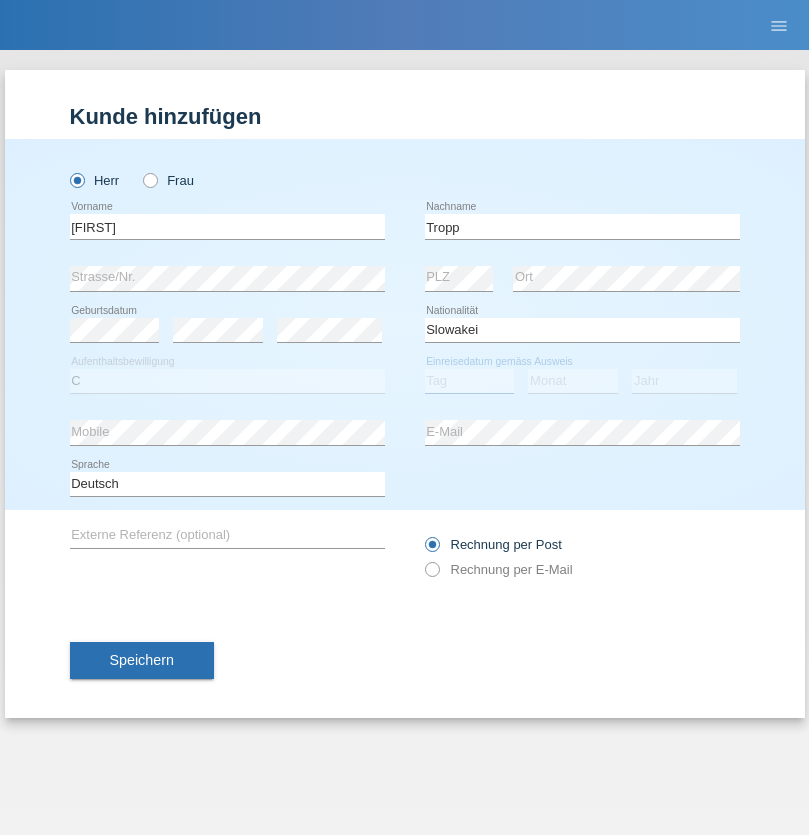 select on "07" 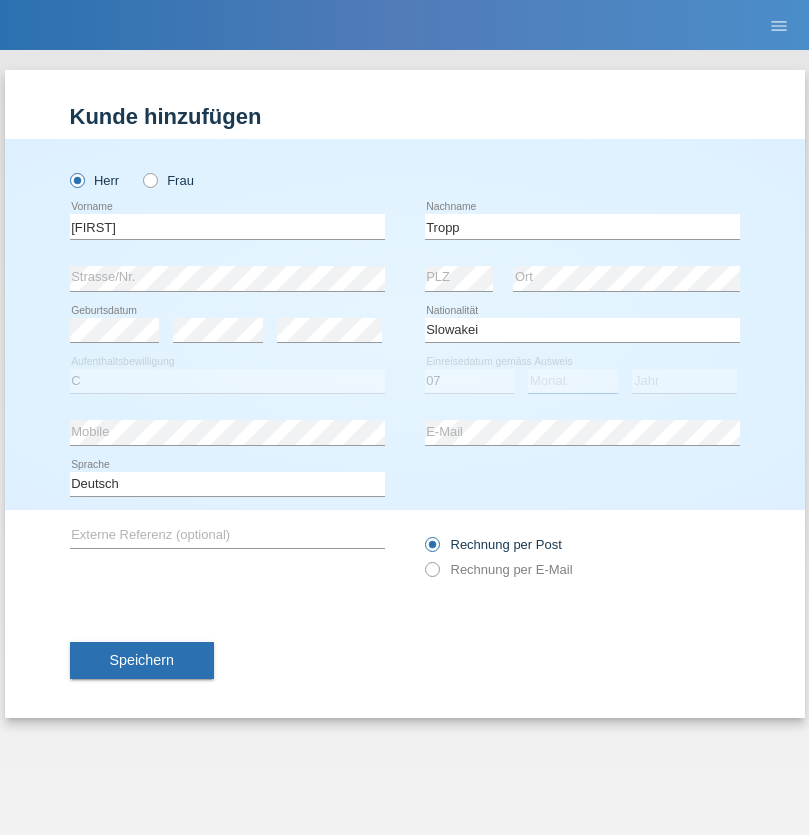 select on "08" 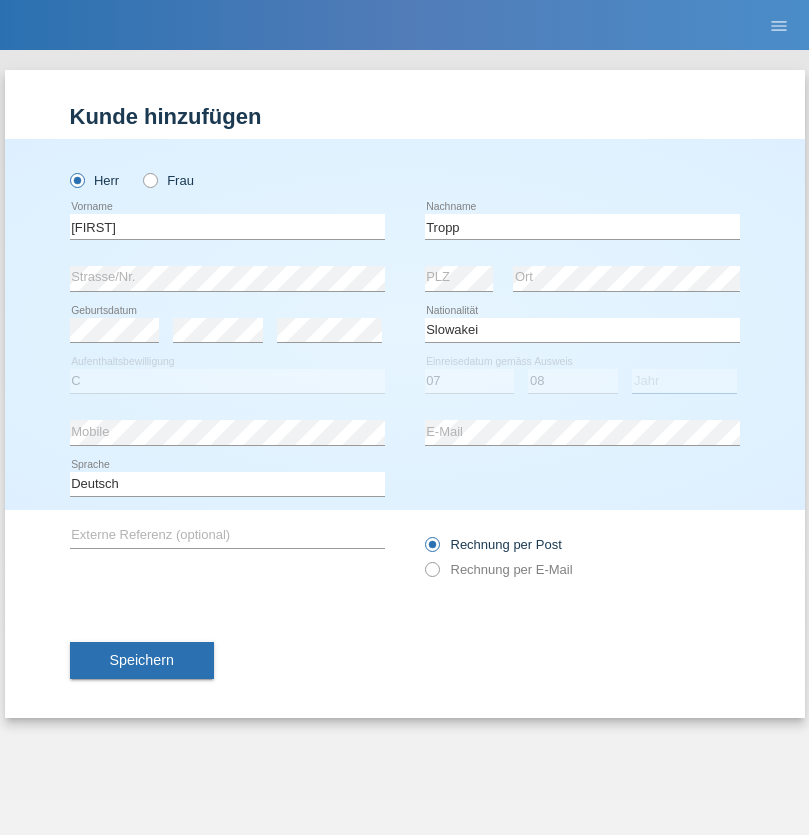 select on "2021" 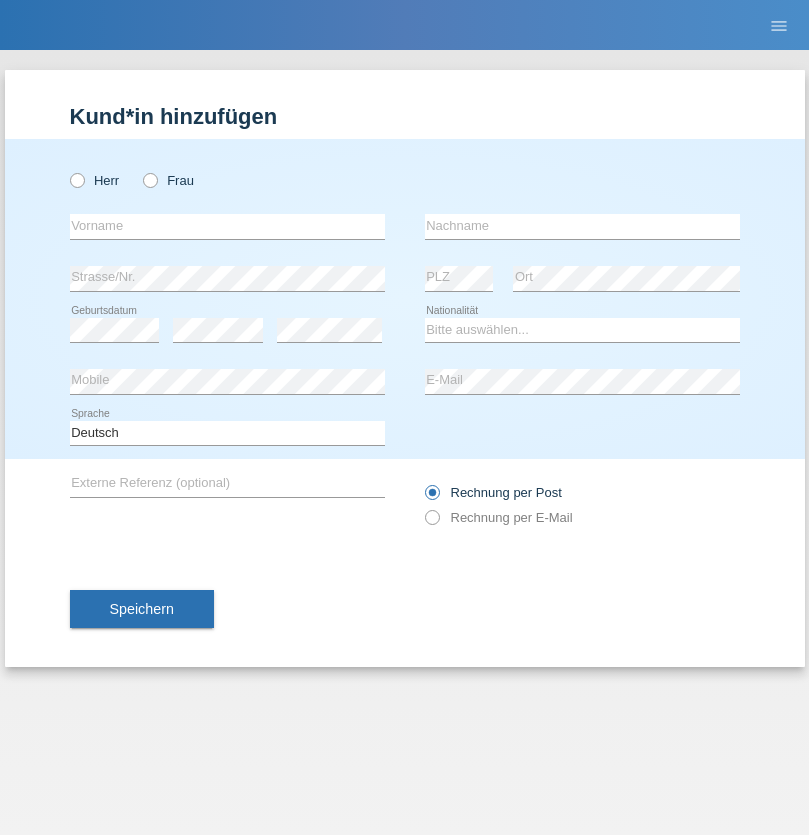 scroll, scrollTop: 0, scrollLeft: 0, axis: both 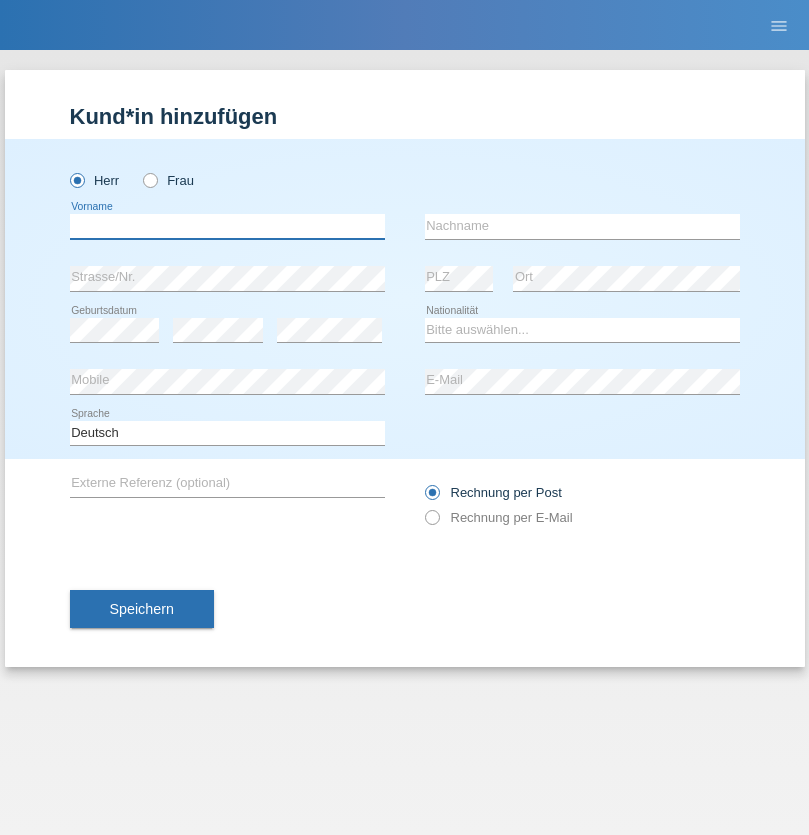 click at bounding box center (227, 226) 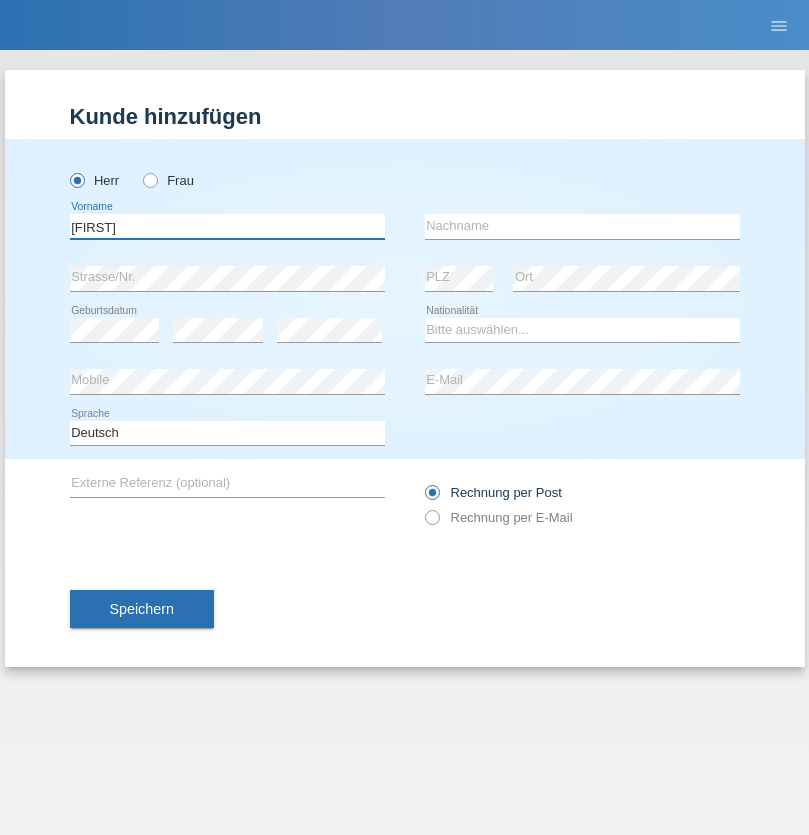 type on "Dirk" 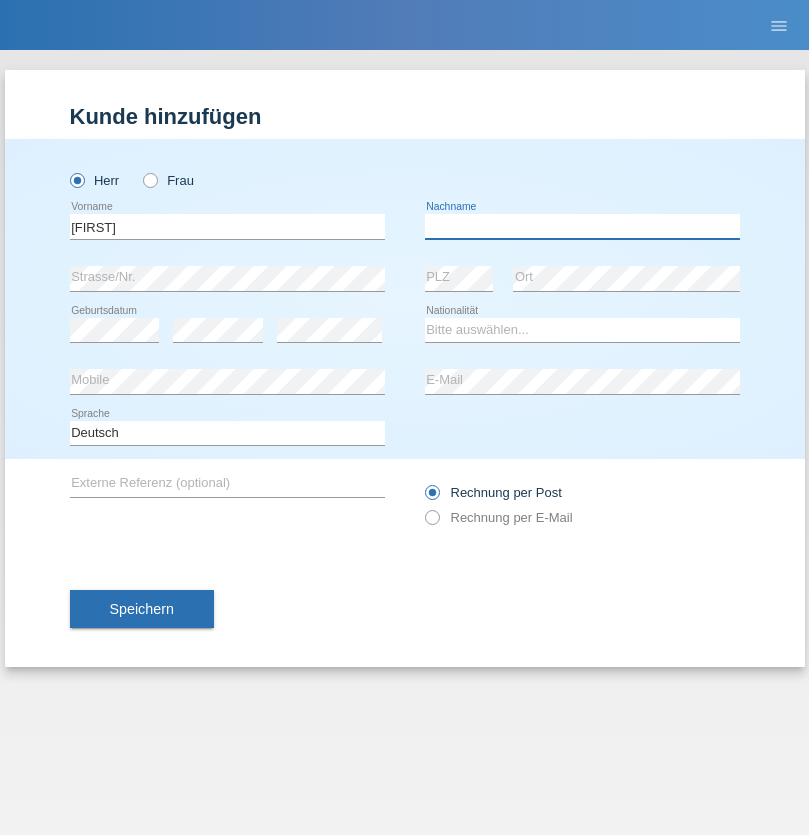 click at bounding box center [582, 226] 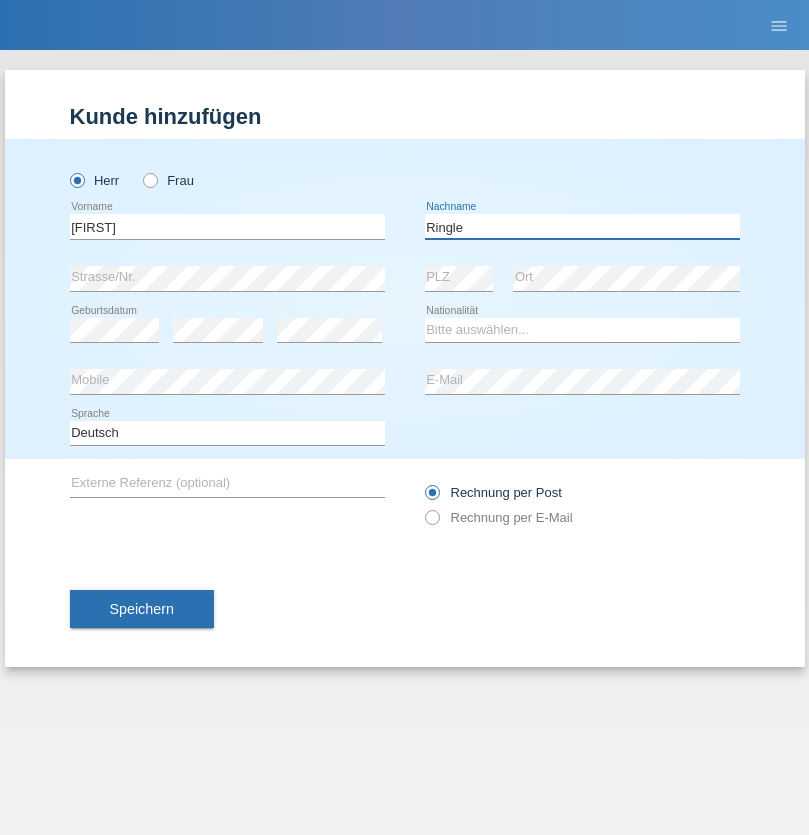 type on "Ringle" 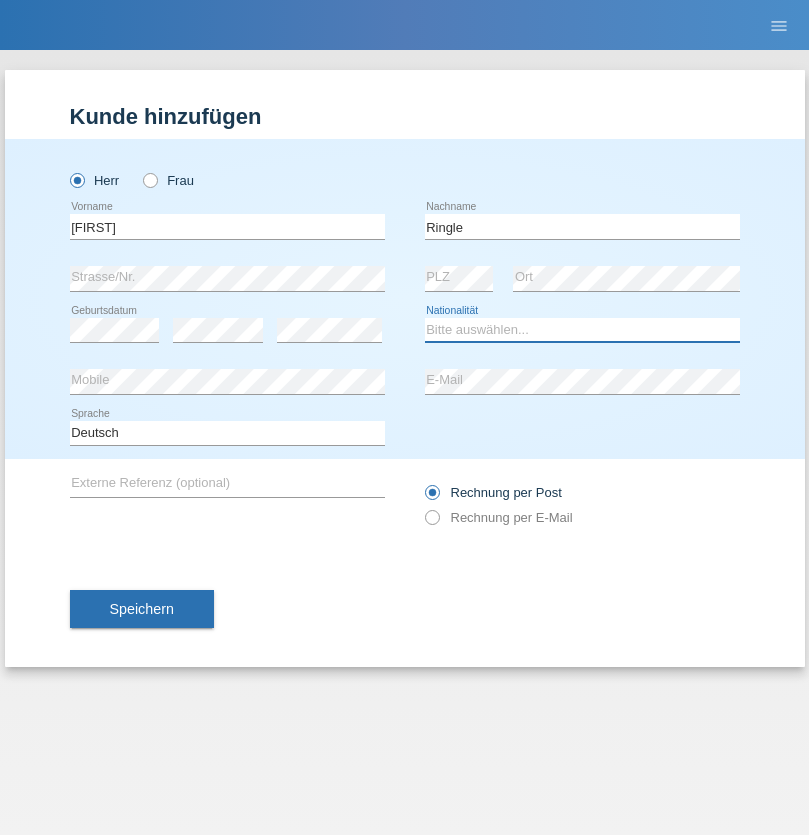select on "DE" 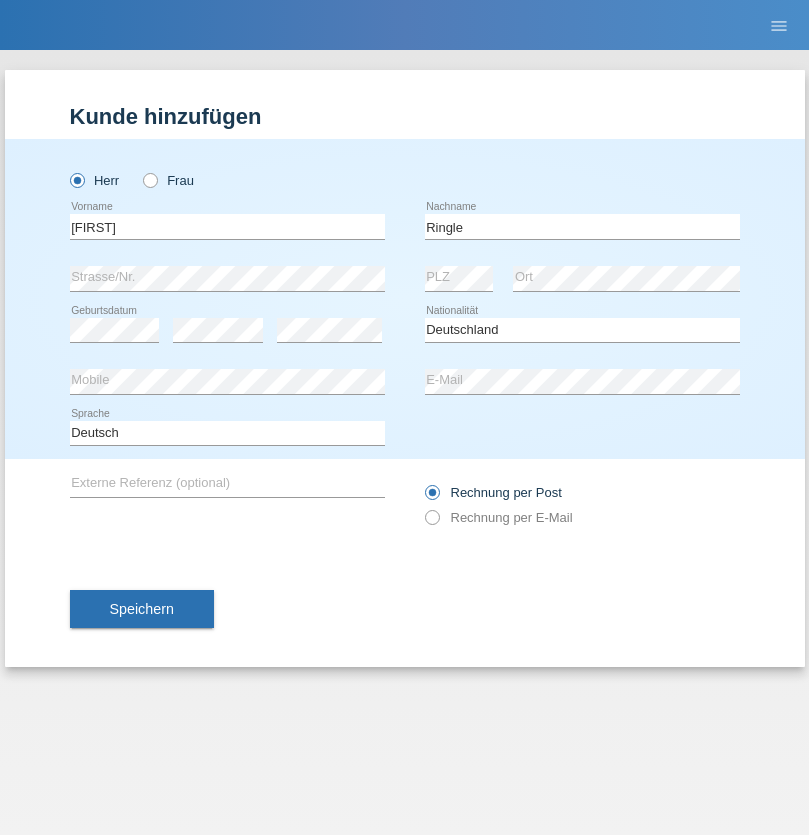 select on "C" 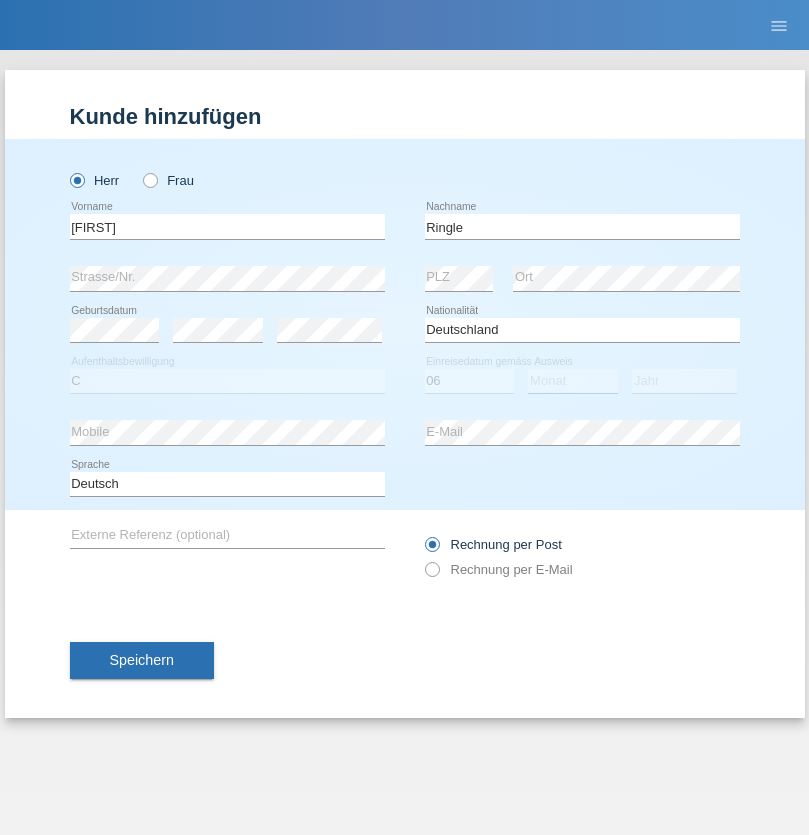 select on "01" 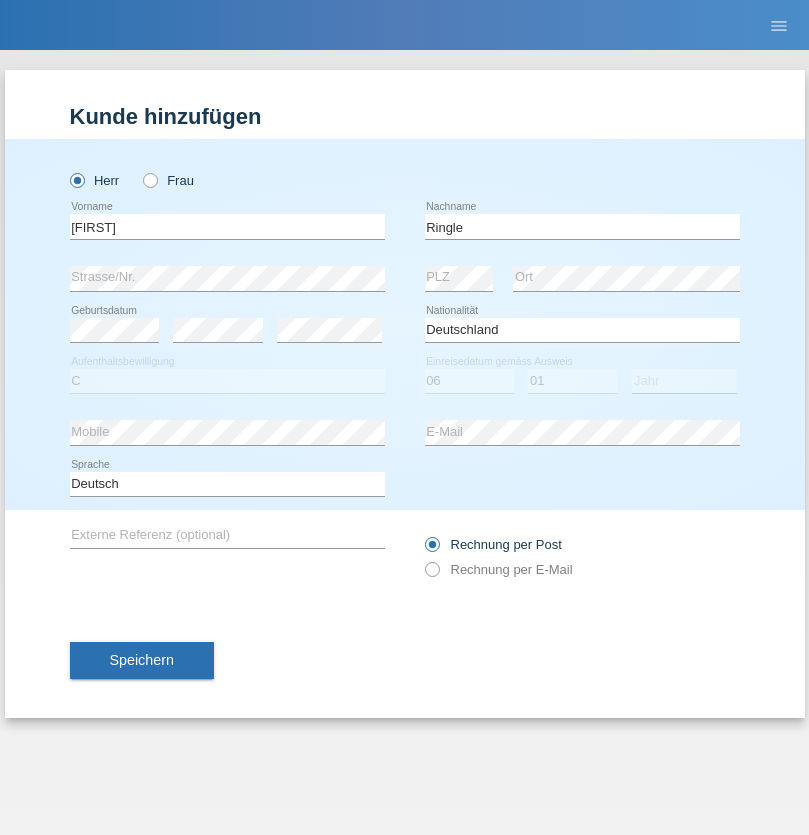 select on "2021" 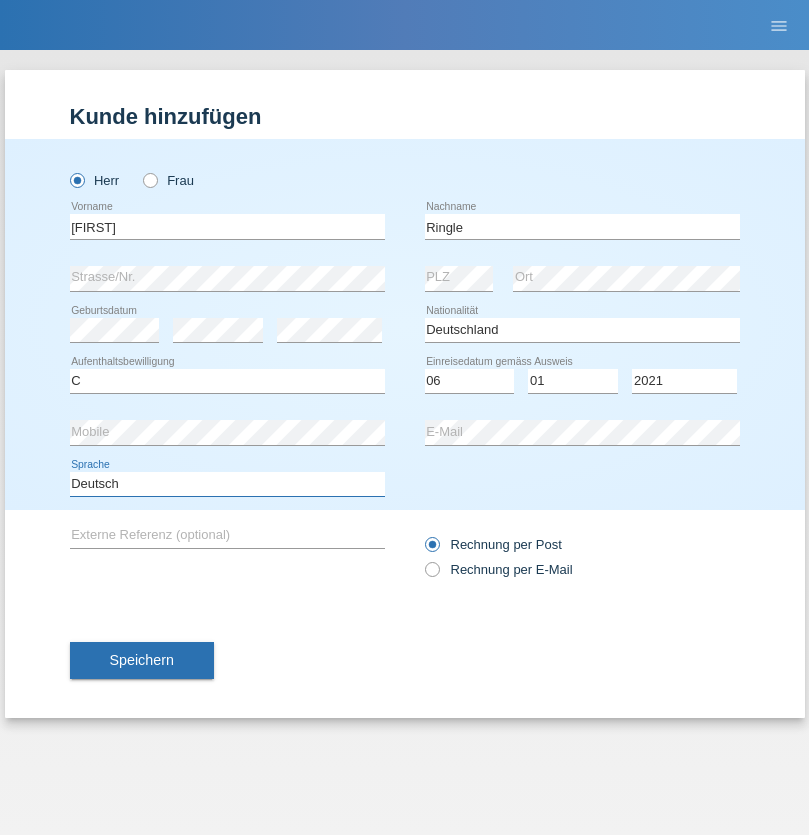 select on "en" 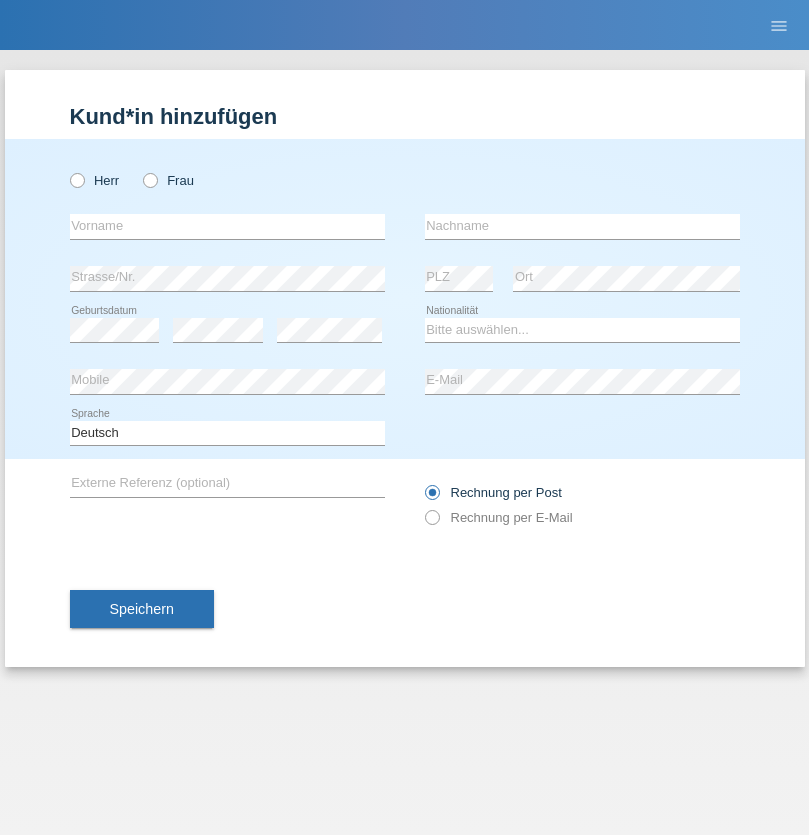 scroll, scrollTop: 0, scrollLeft: 0, axis: both 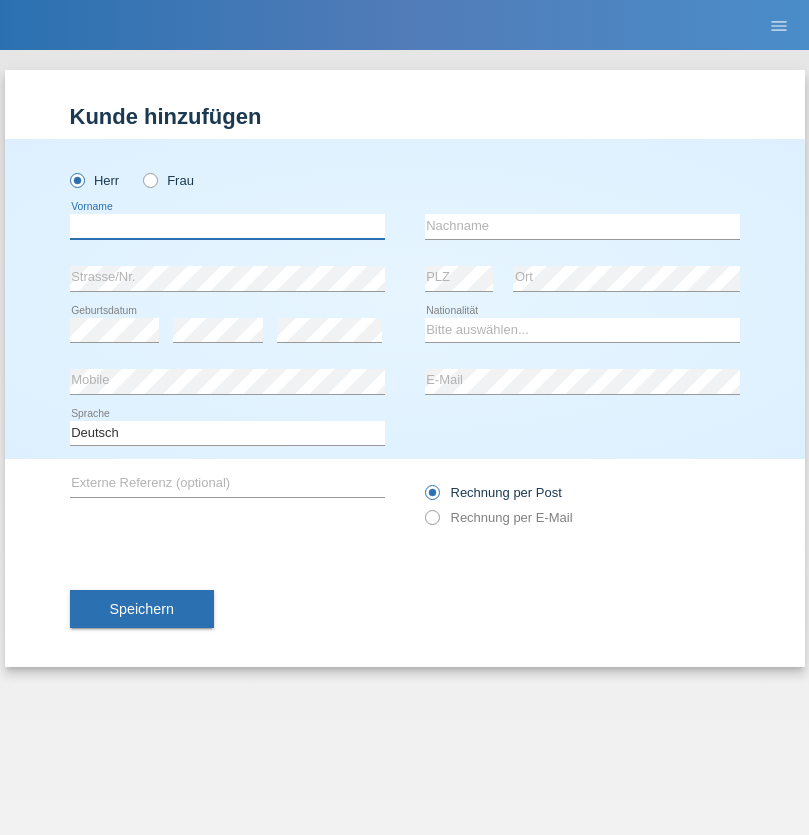 click at bounding box center (227, 226) 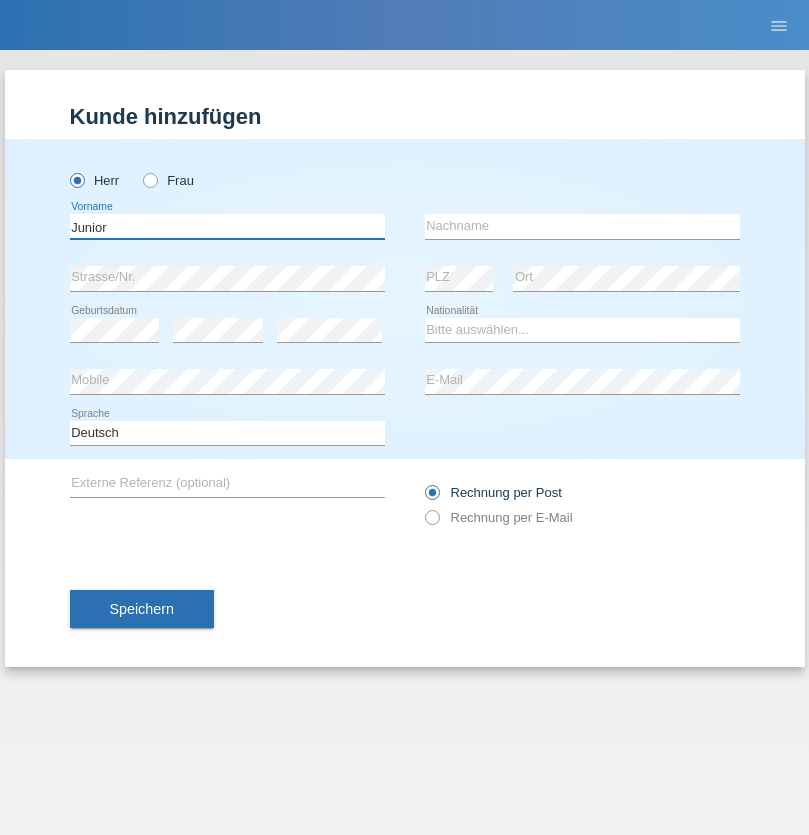 type on "Junior" 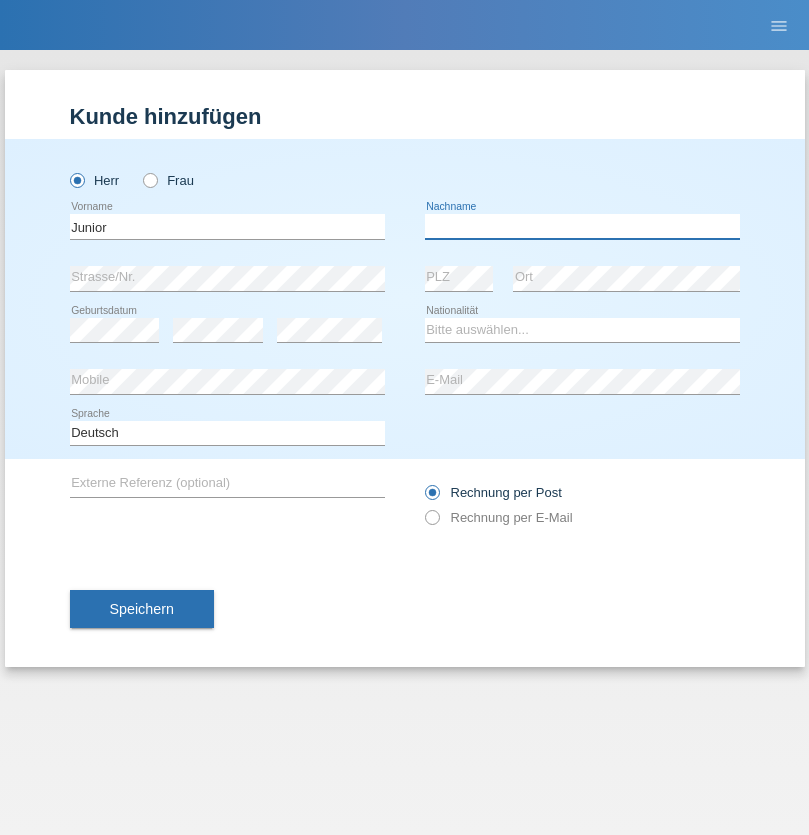 click at bounding box center (582, 226) 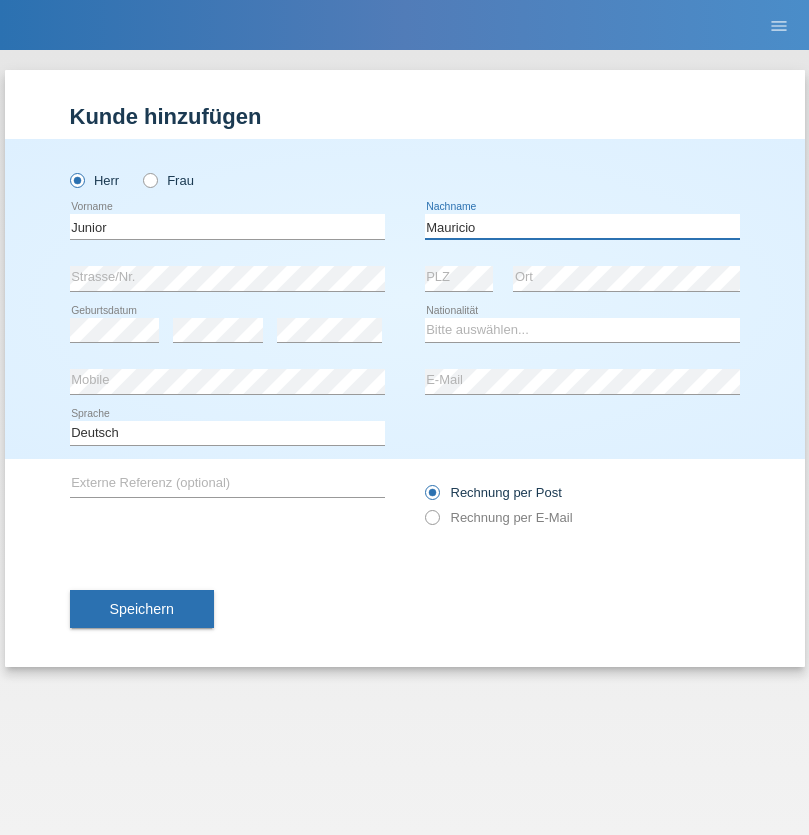 type on "Mauricio" 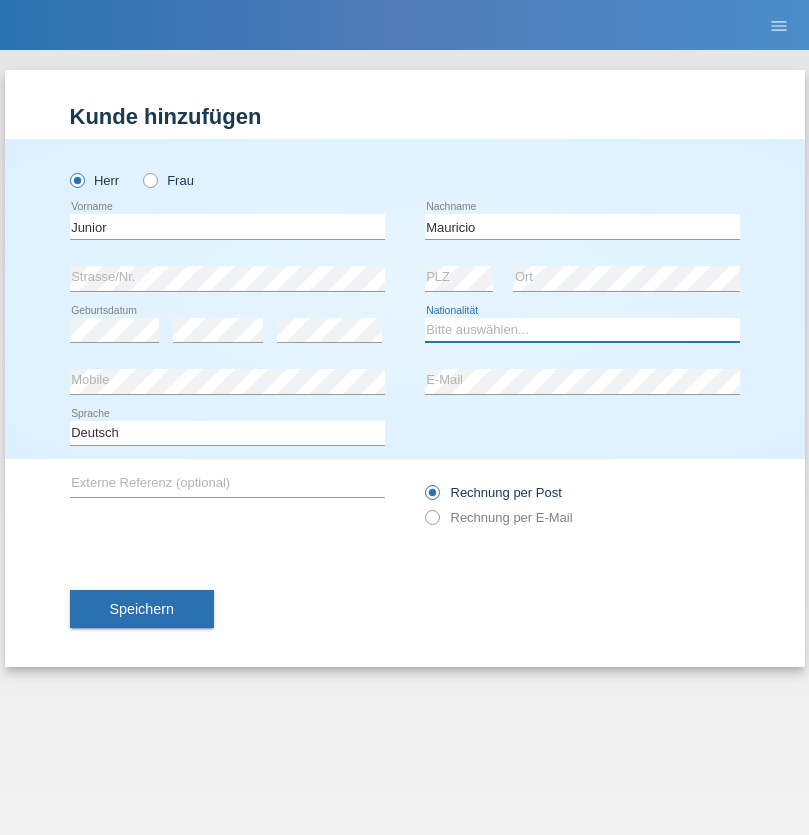 select on "CH" 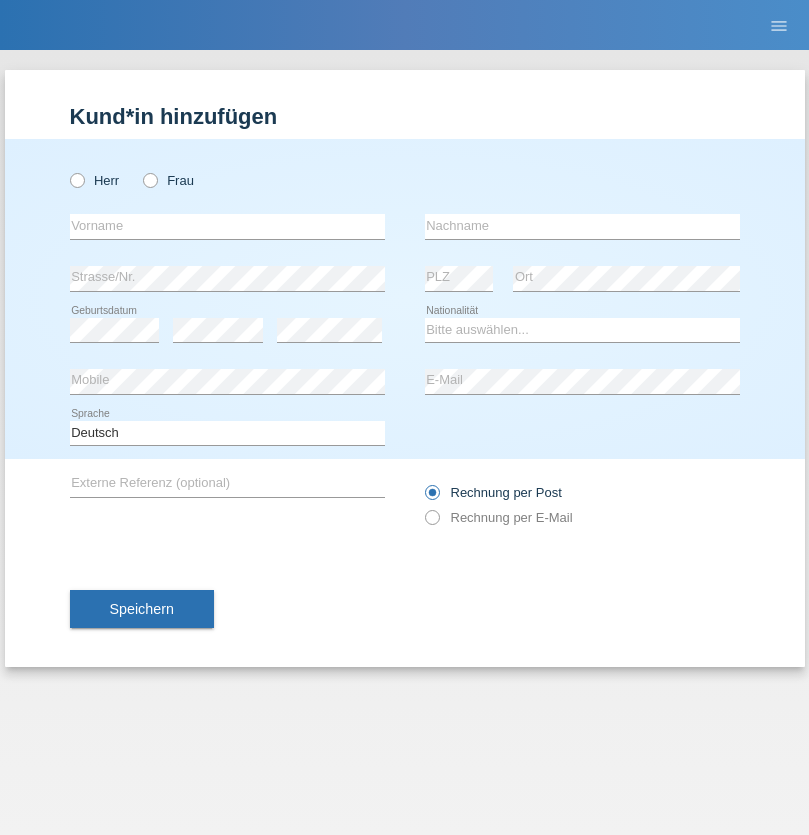 scroll, scrollTop: 0, scrollLeft: 0, axis: both 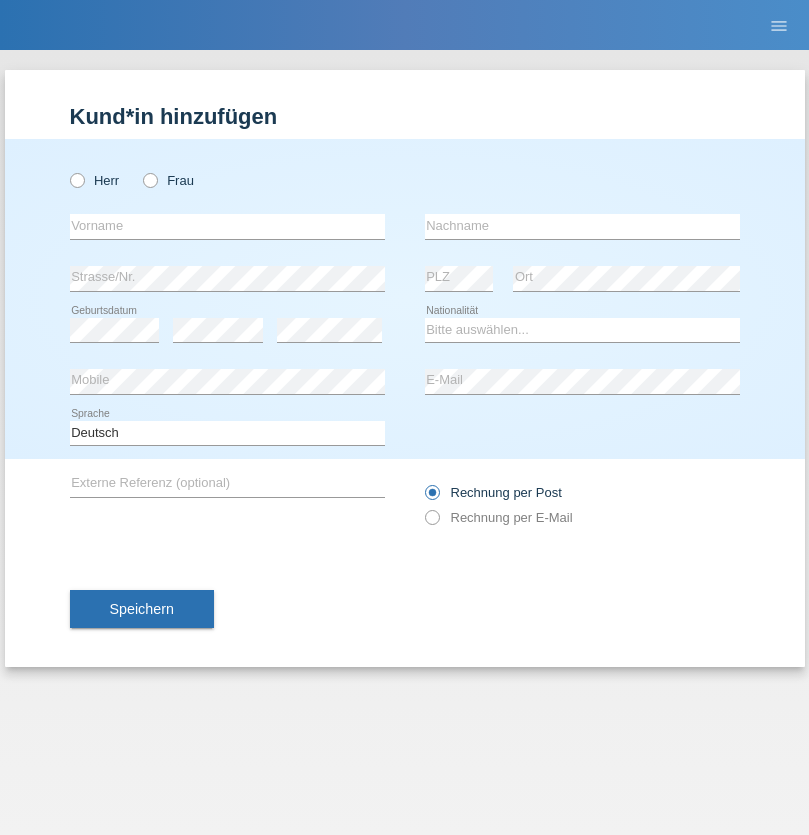 radio on "true" 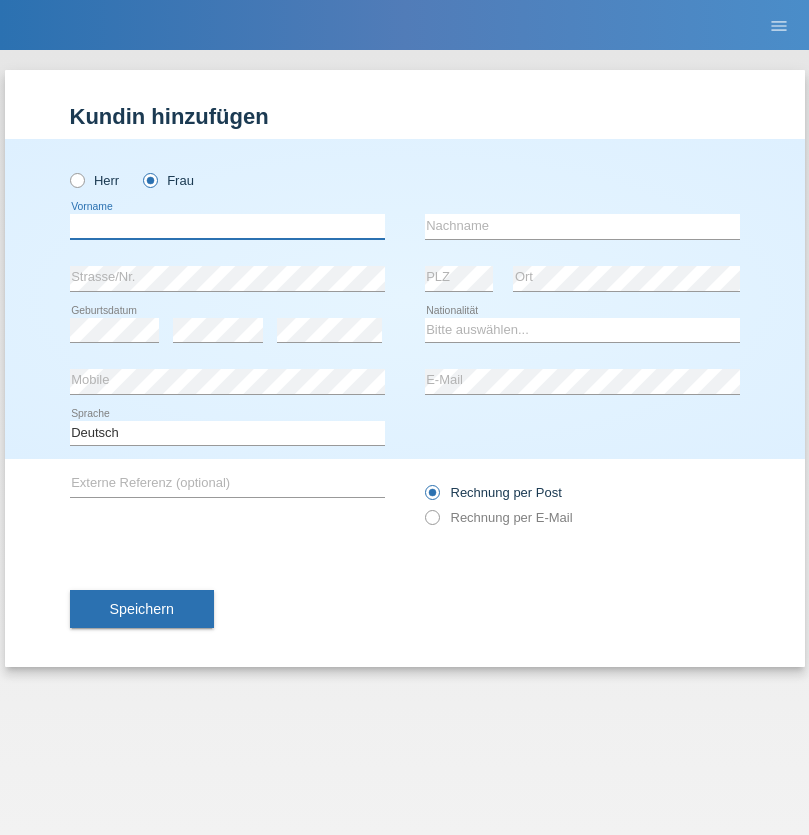 click at bounding box center [227, 226] 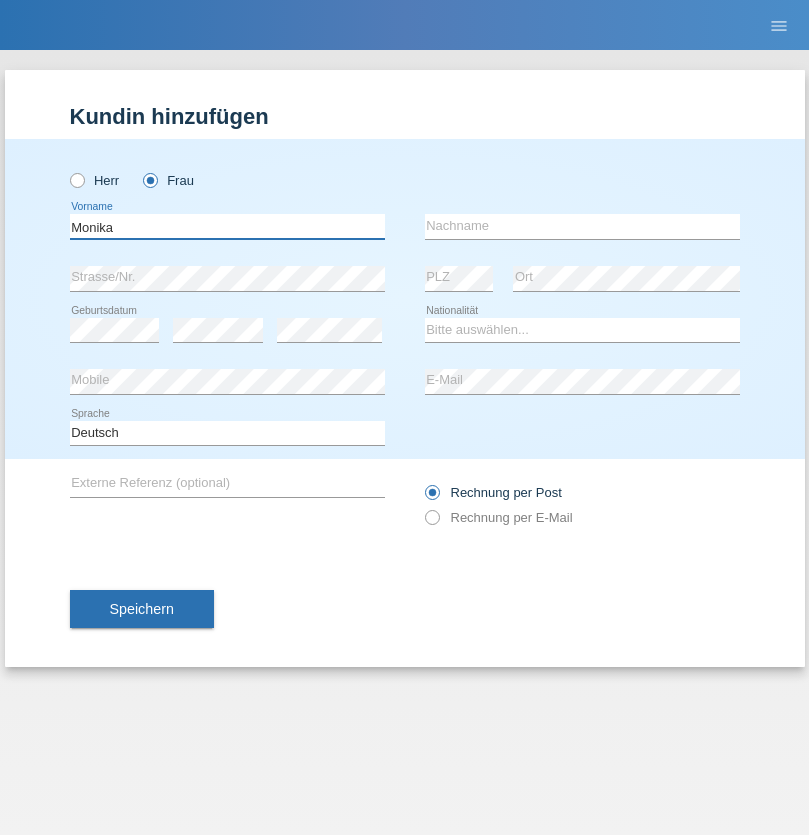 type on "Monika" 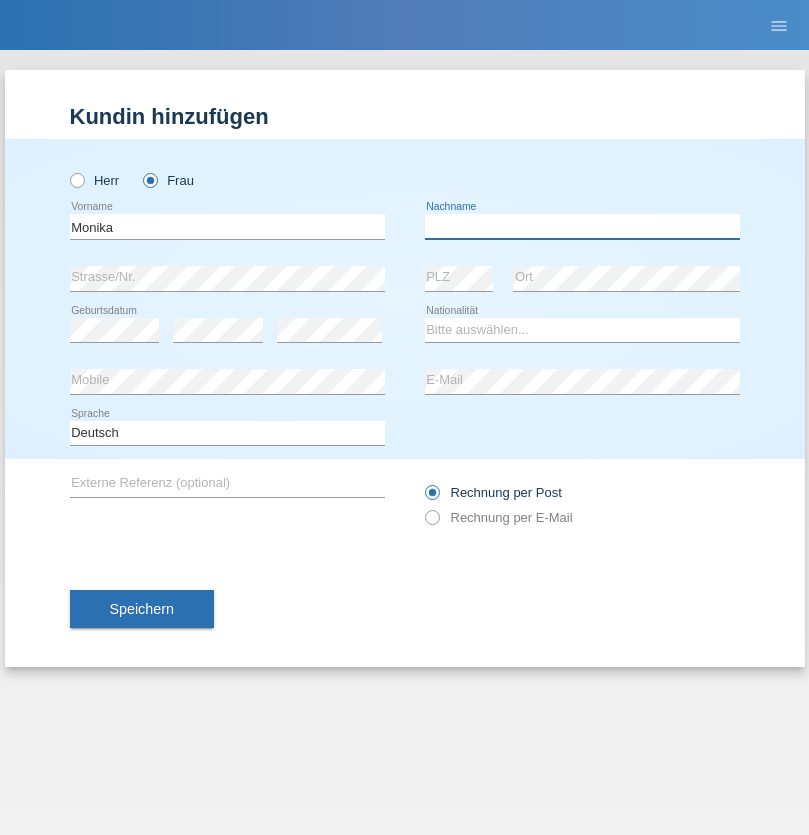 click at bounding box center [582, 226] 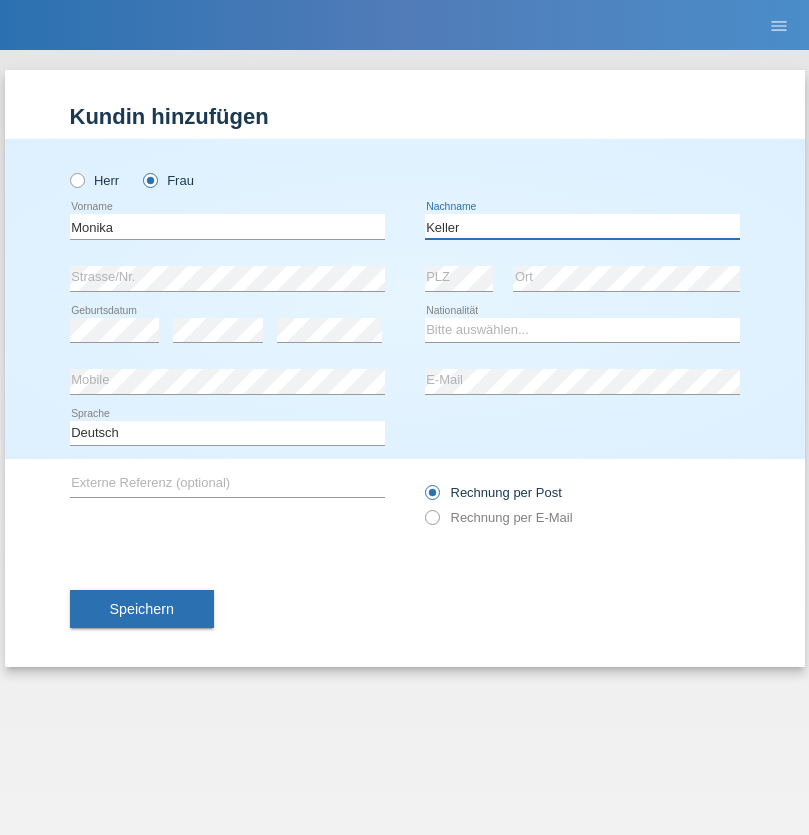 type on "Keller" 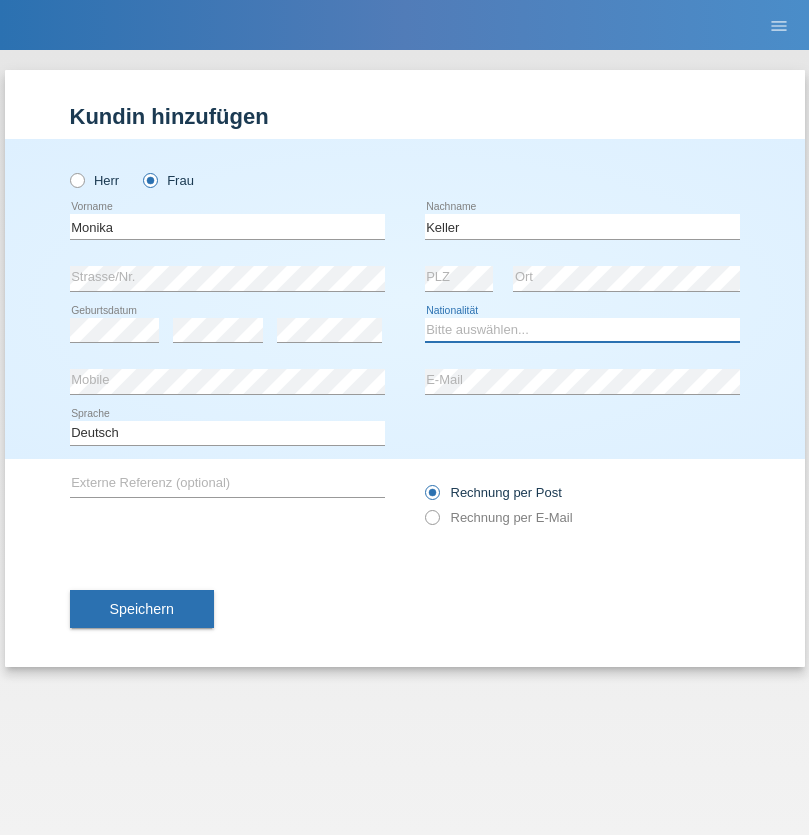 select on "CH" 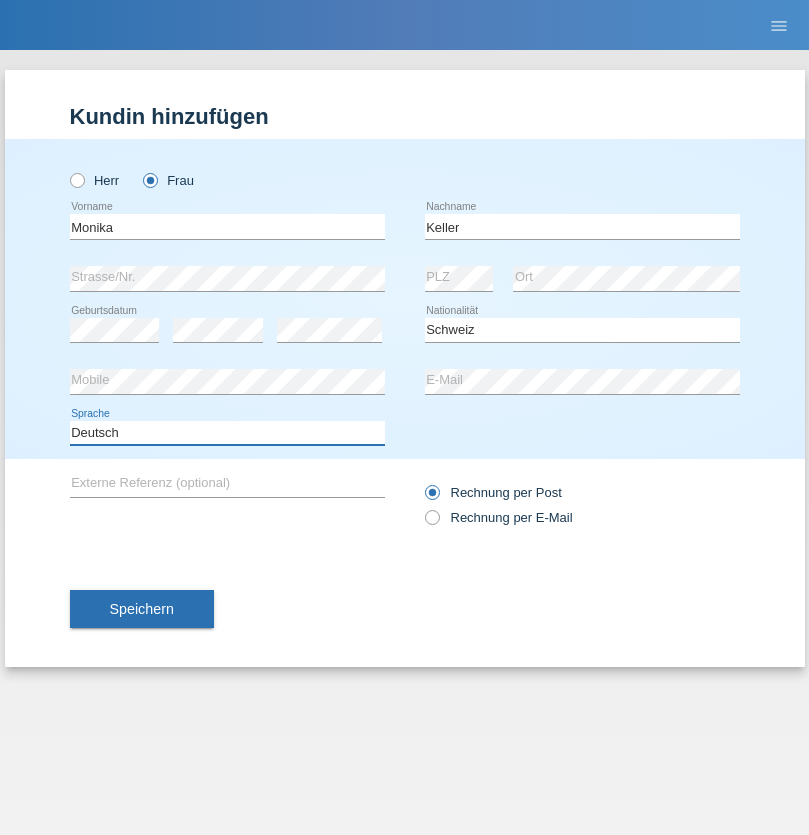 select on "en" 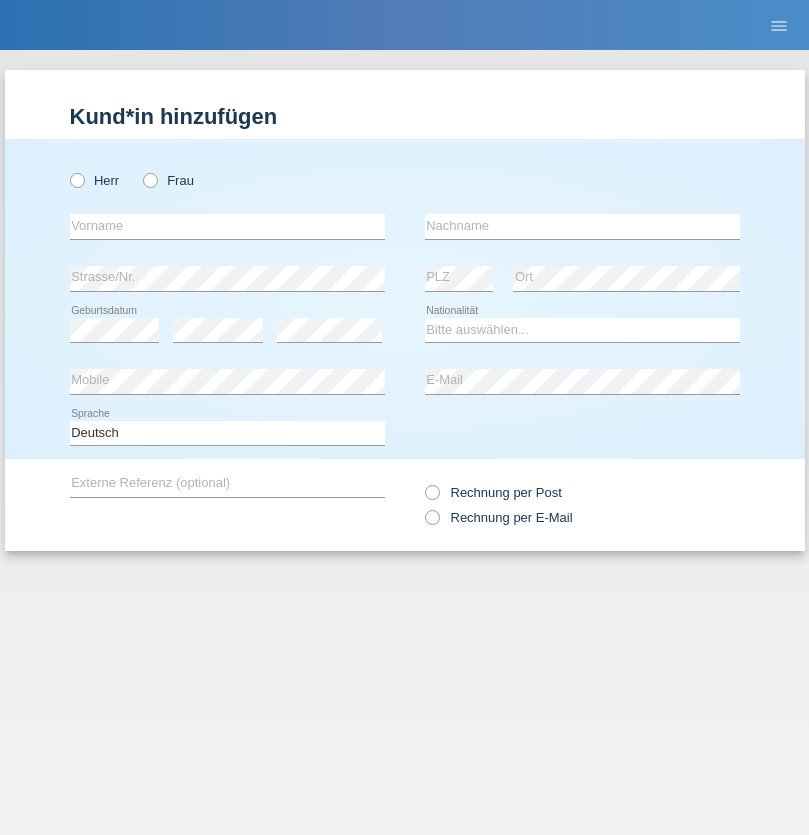 scroll, scrollTop: 0, scrollLeft: 0, axis: both 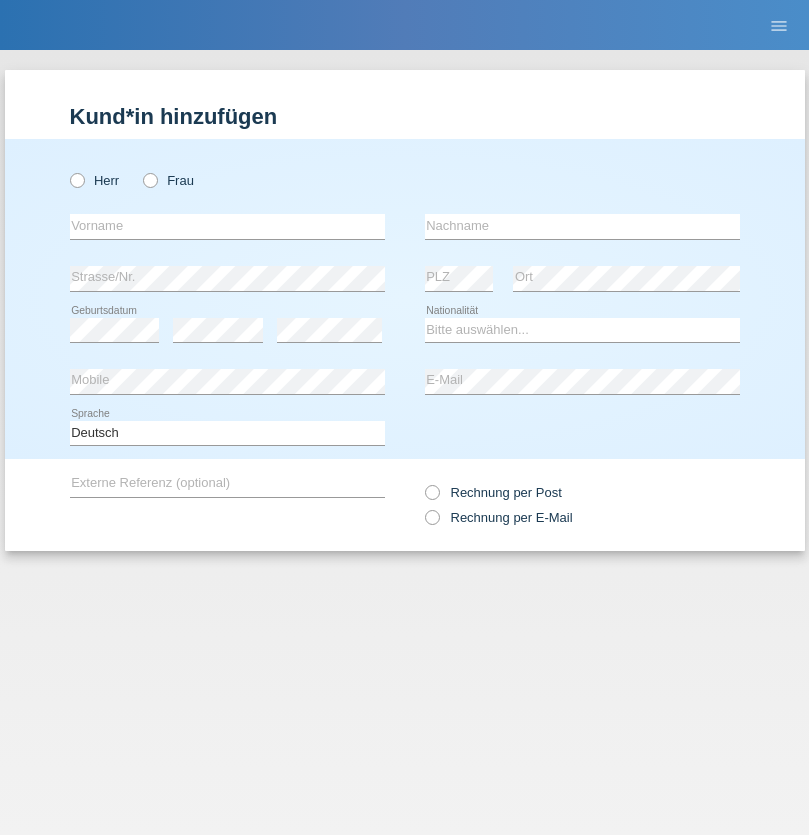 radio on "true" 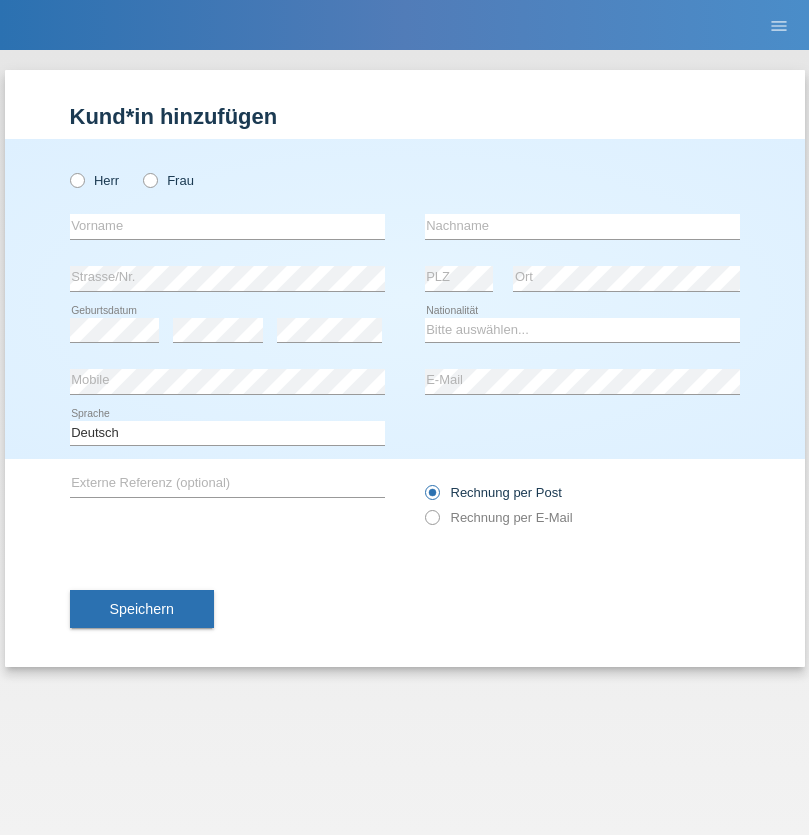 radio on "true" 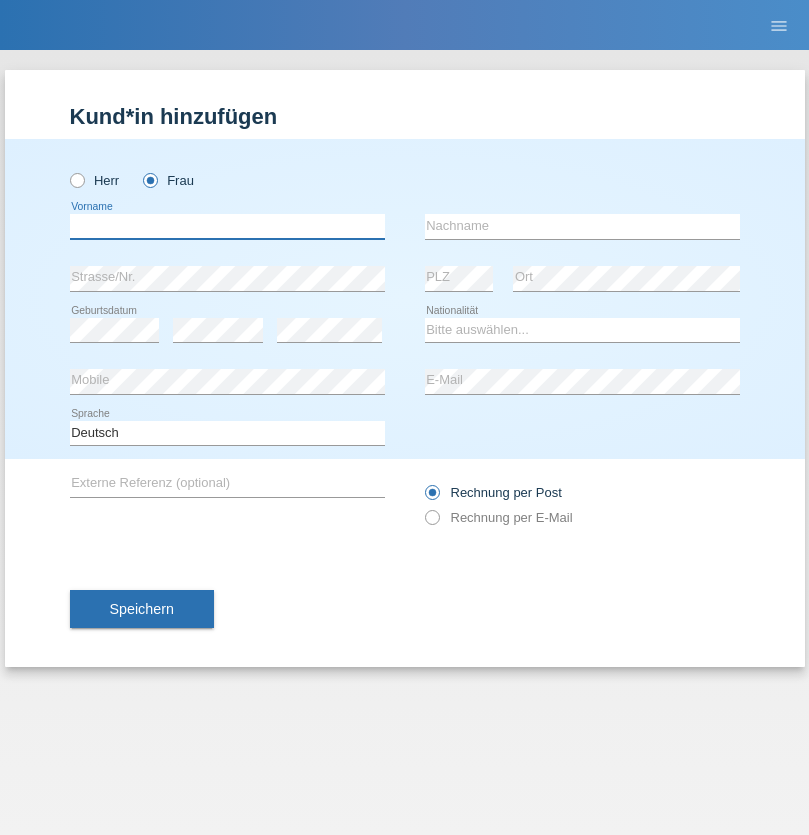 click at bounding box center [227, 226] 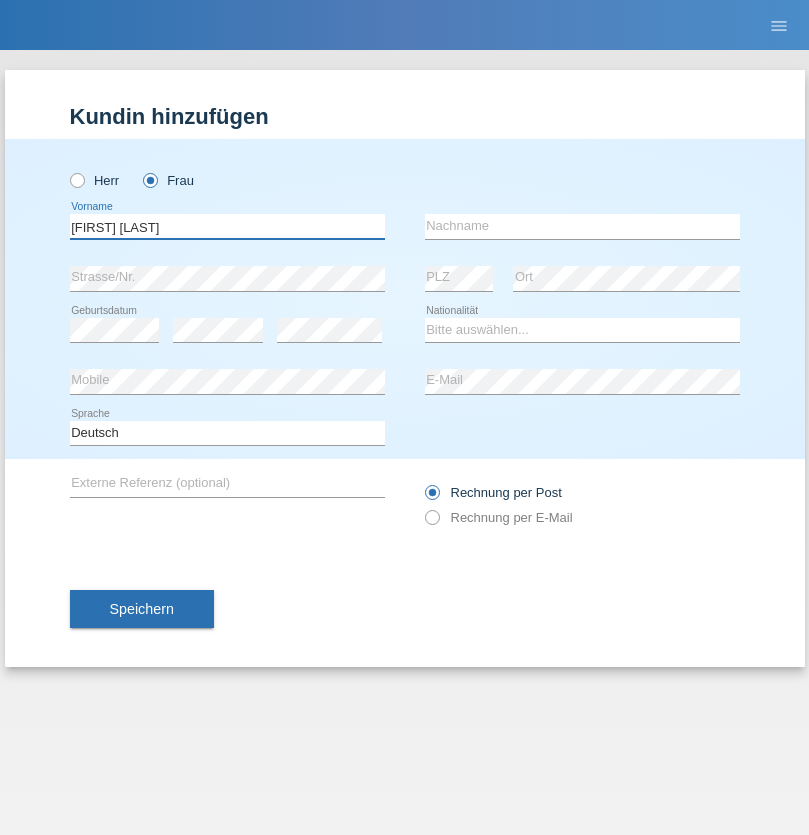 type on "Maria Fernanda" 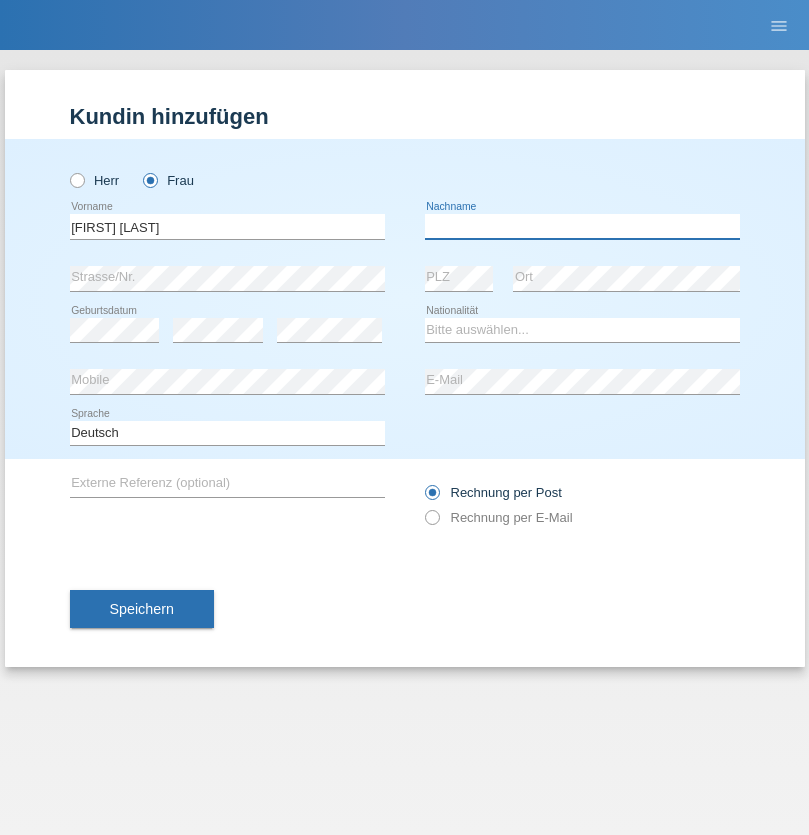 click at bounding box center [582, 226] 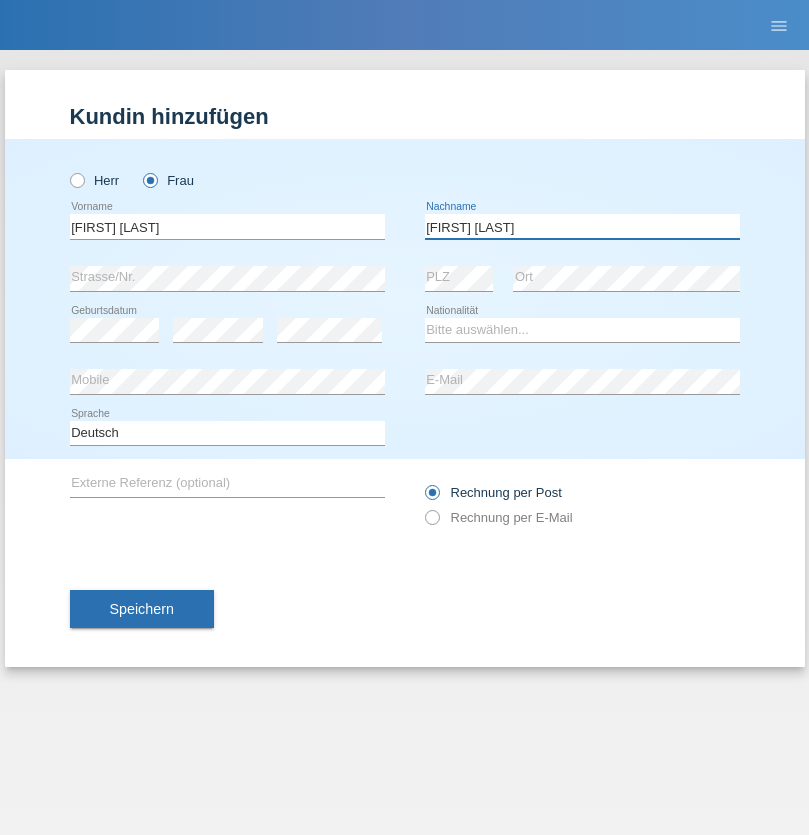 type on "Knusel Campillo" 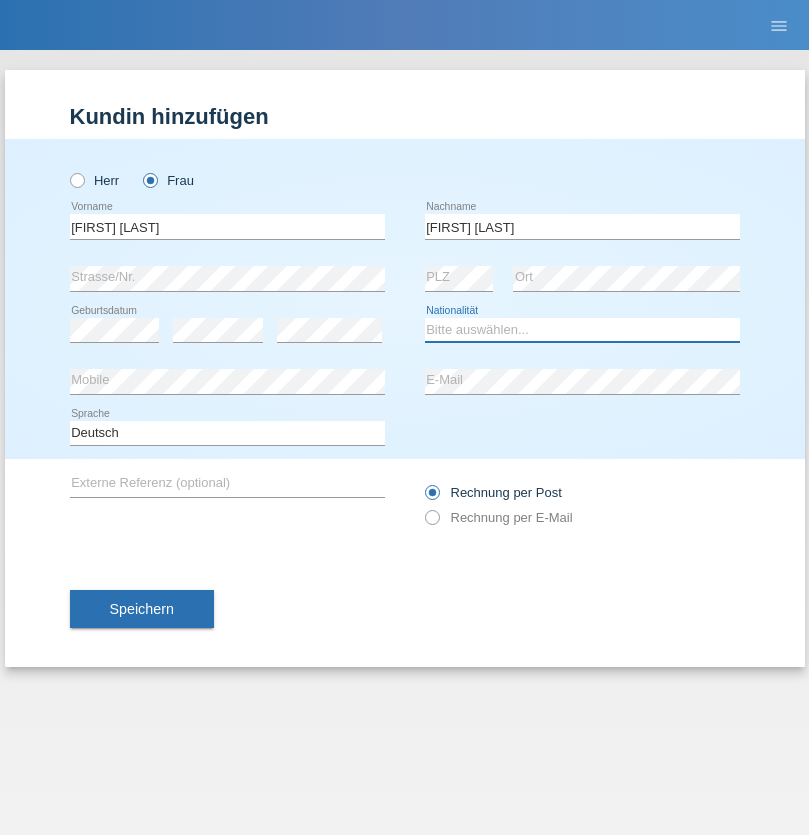 select on "CH" 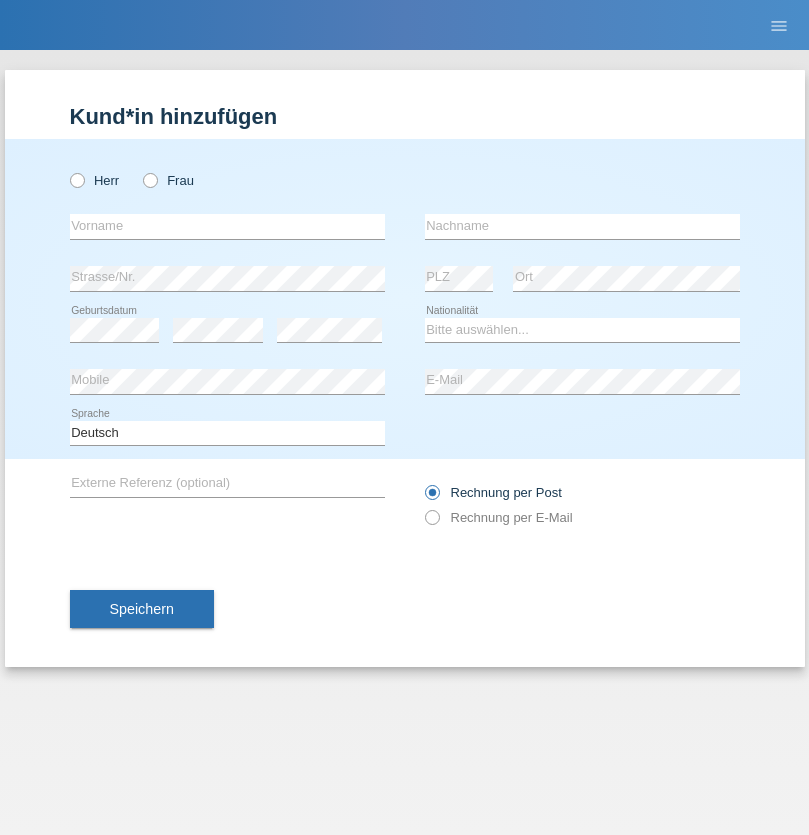 scroll, scrollTop: 0, scrollLeft: 0, axis: both 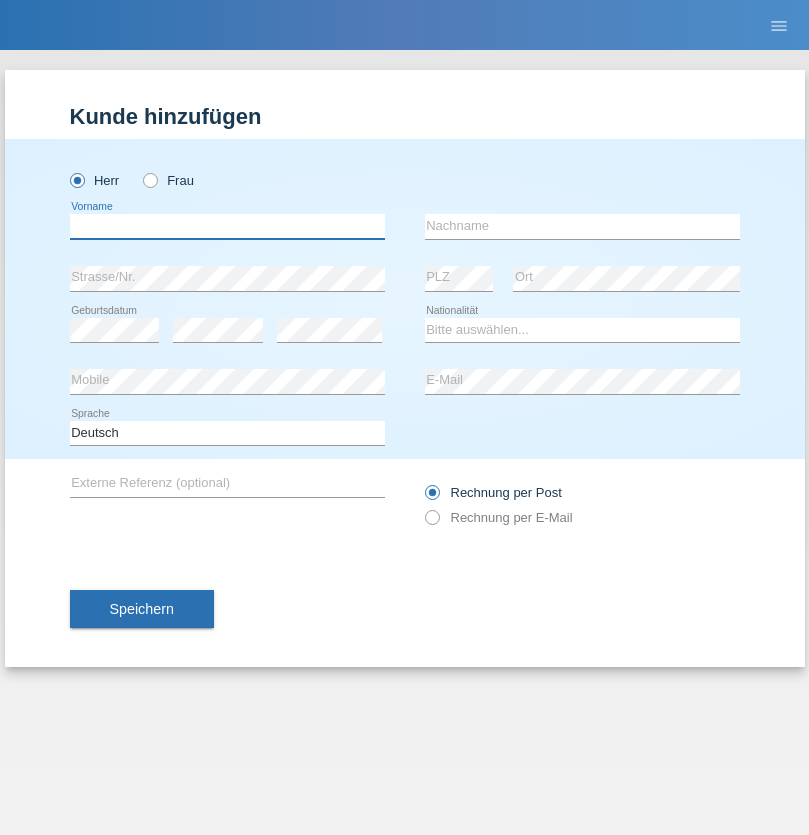 click at bounding box center (227, 226) 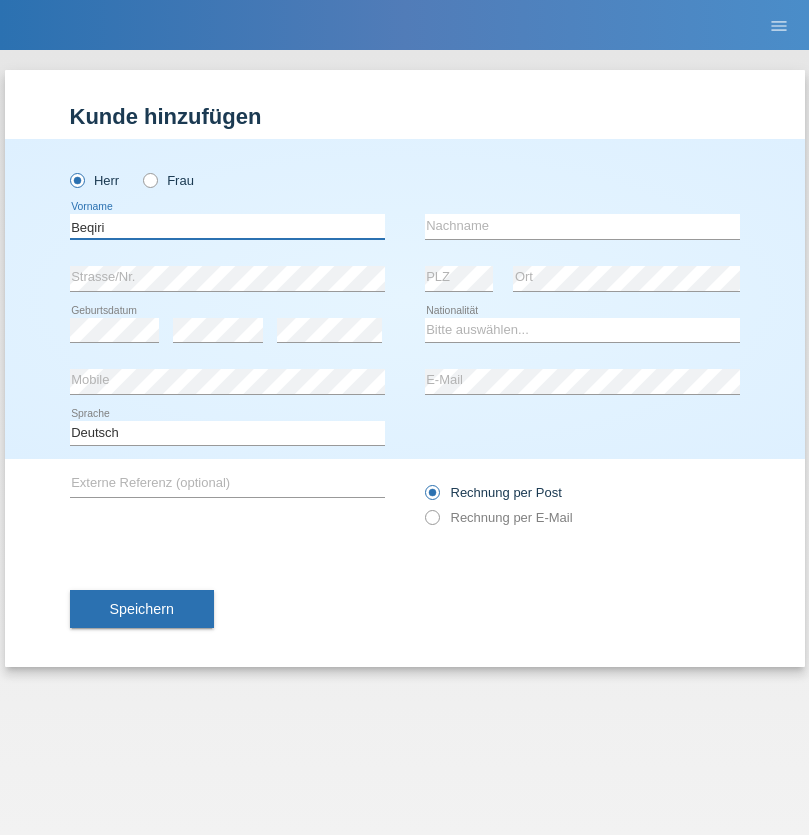 type on "Beqiri" 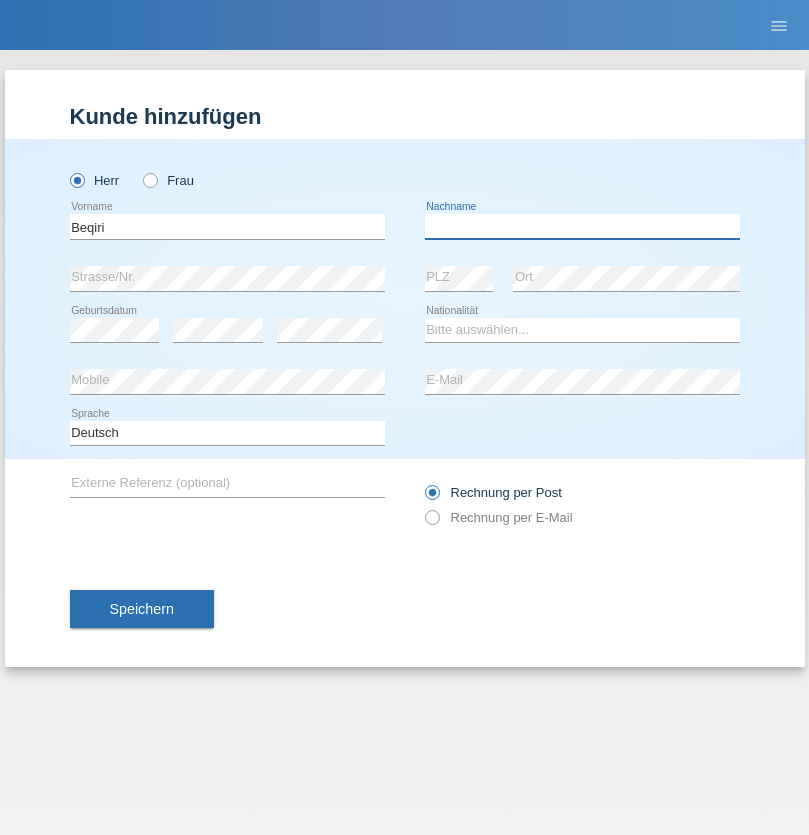 click at bounding box center (582, 226) 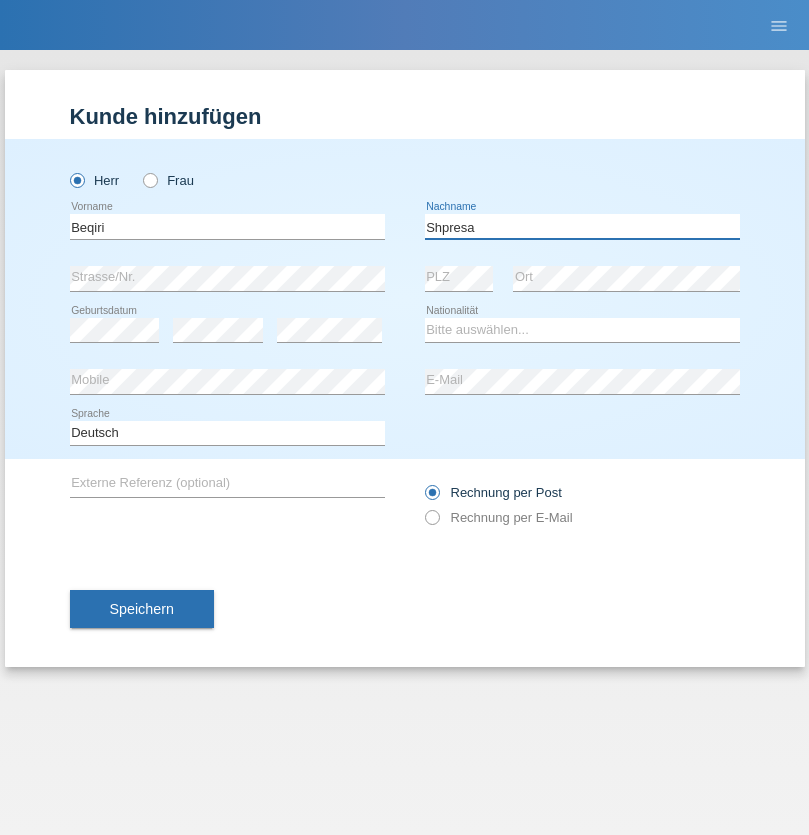 type on "Shpresa" 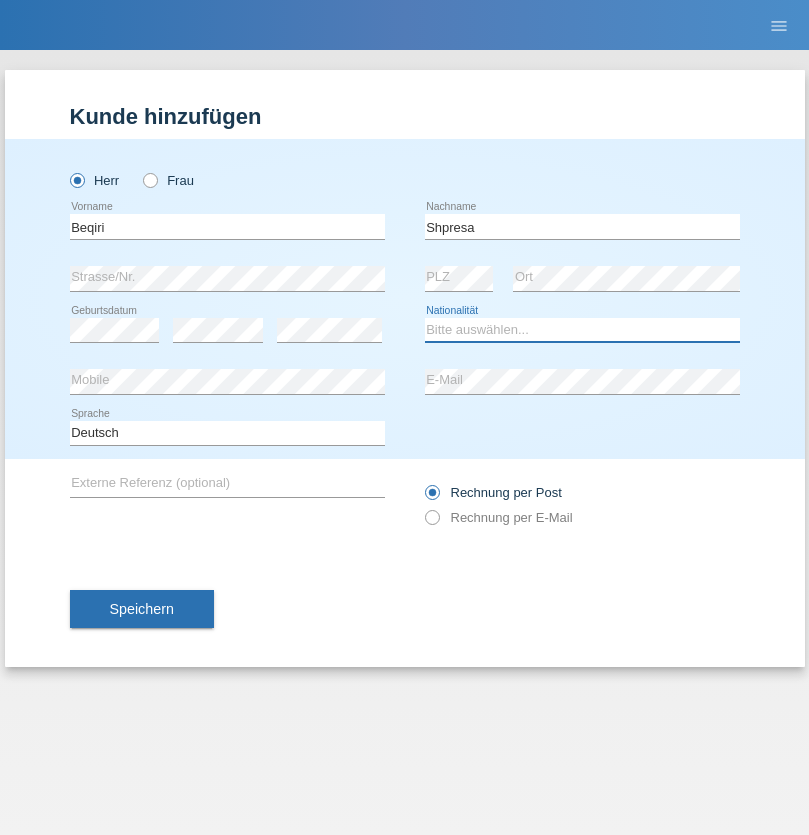 select on "XK" 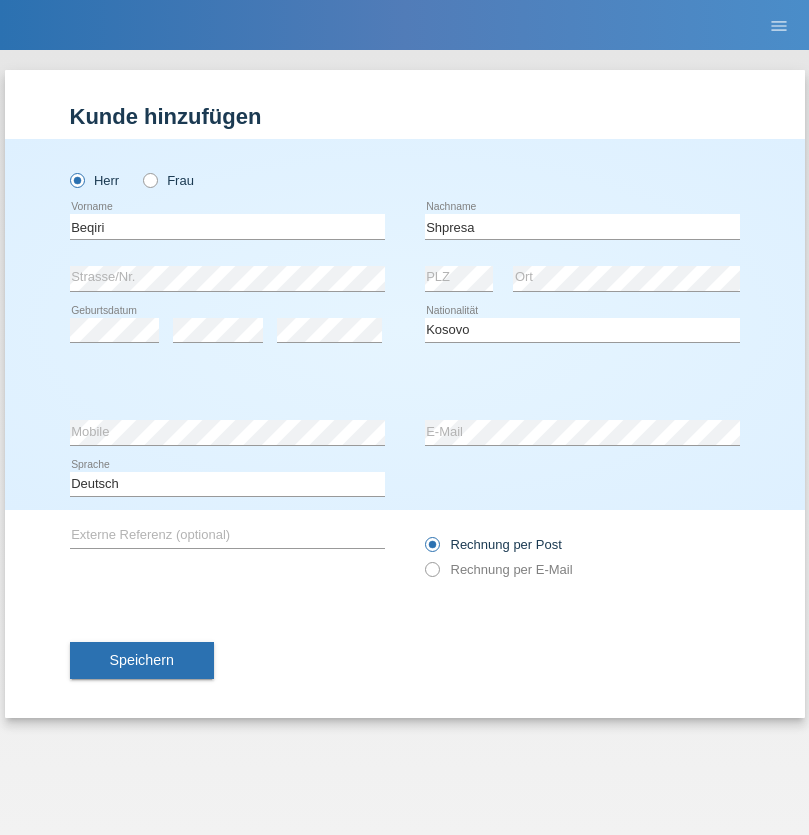 select on "C" 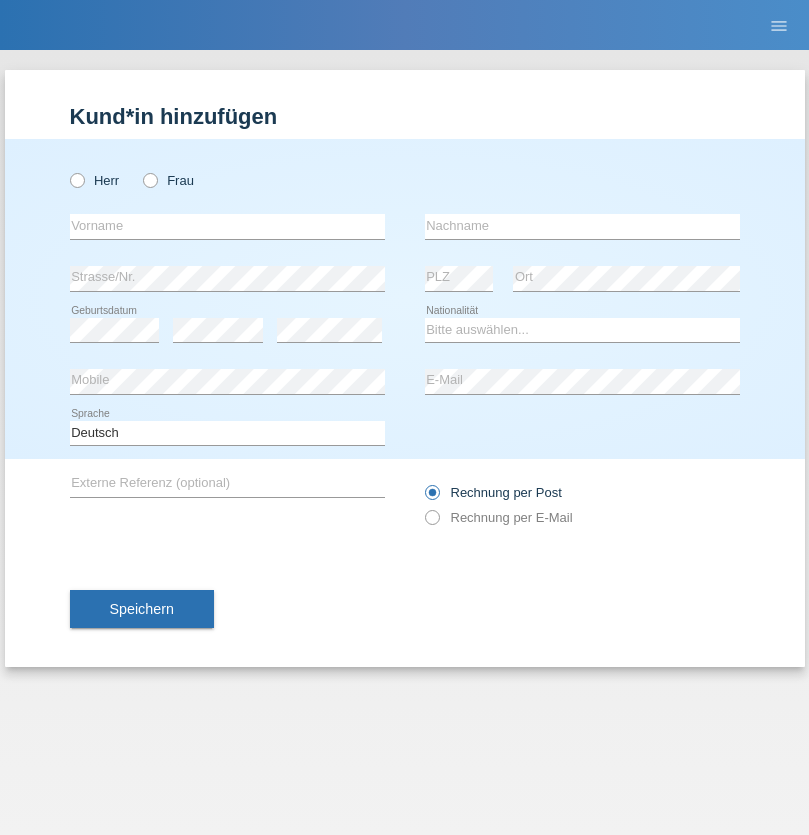 scroll, scrollTop: 0, scrollLeft: 0, axis: both 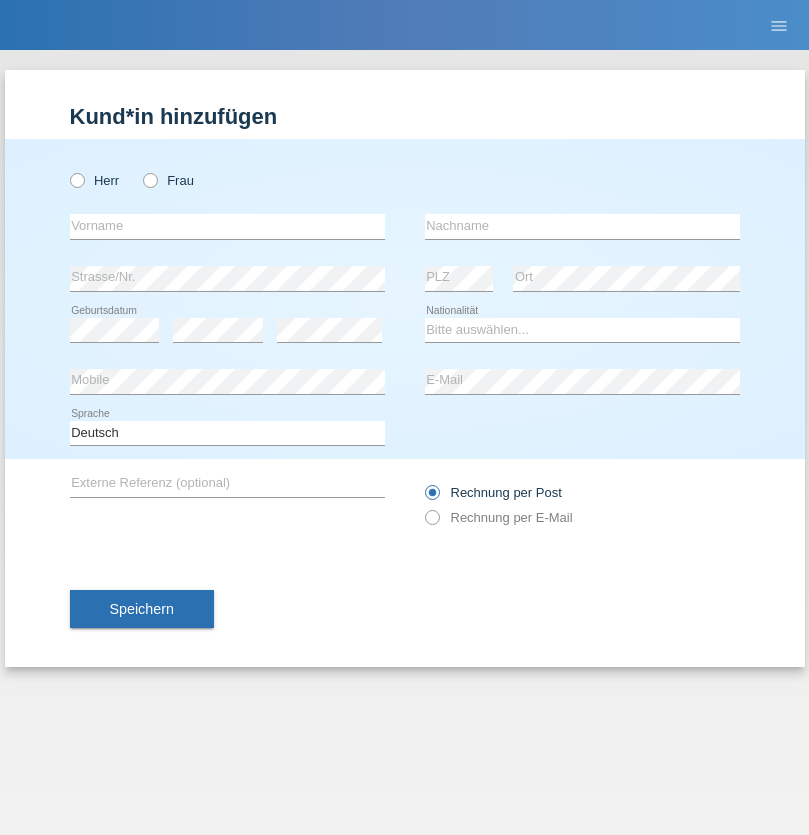 radio on "true" 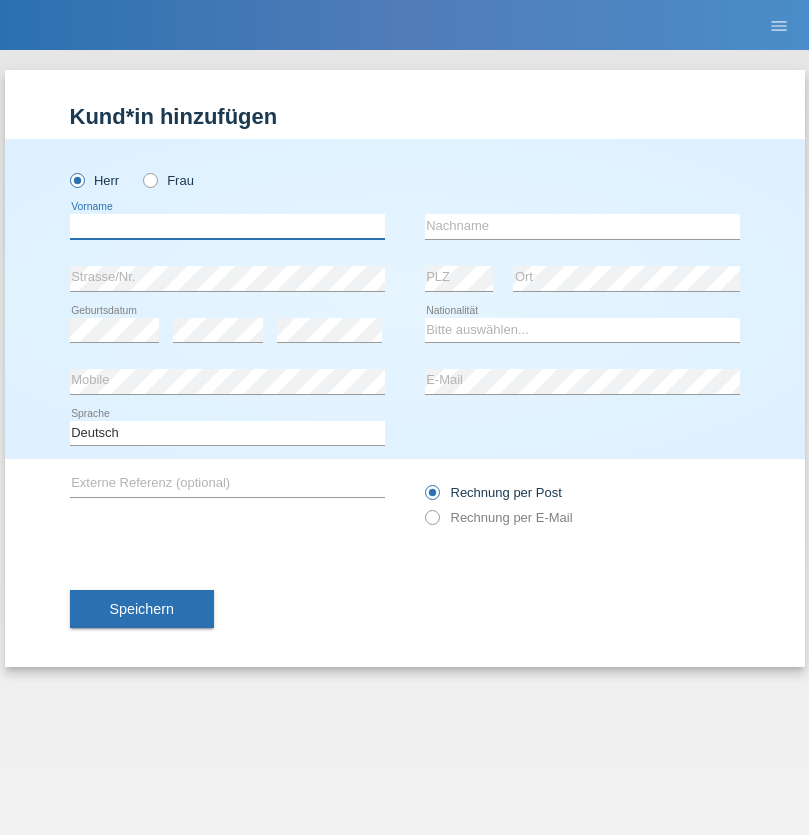 click at bounding box center [227, 226] 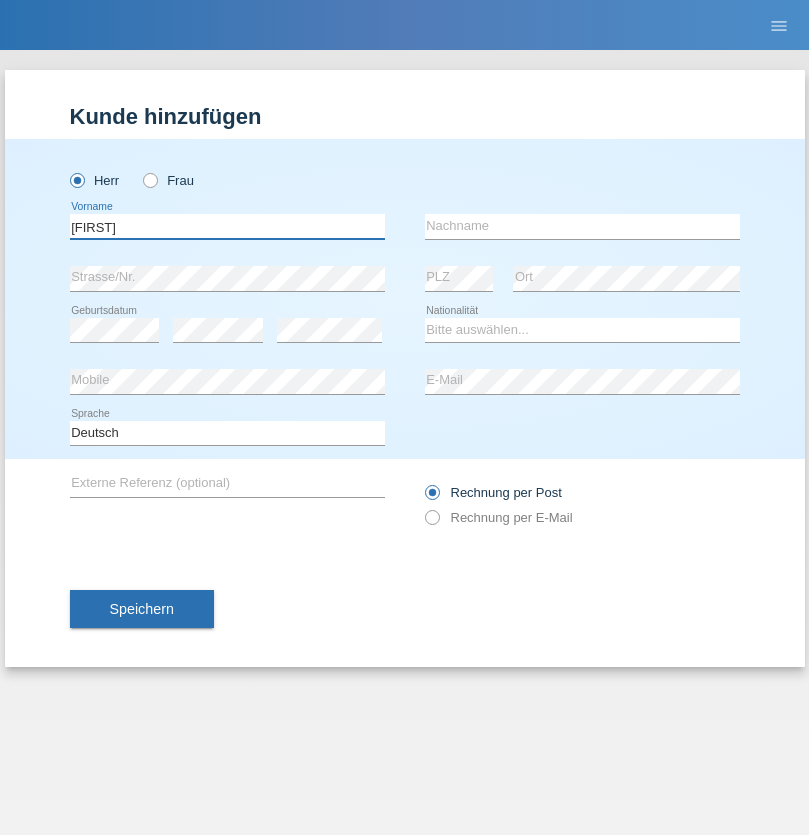 type on "[FIRST]" 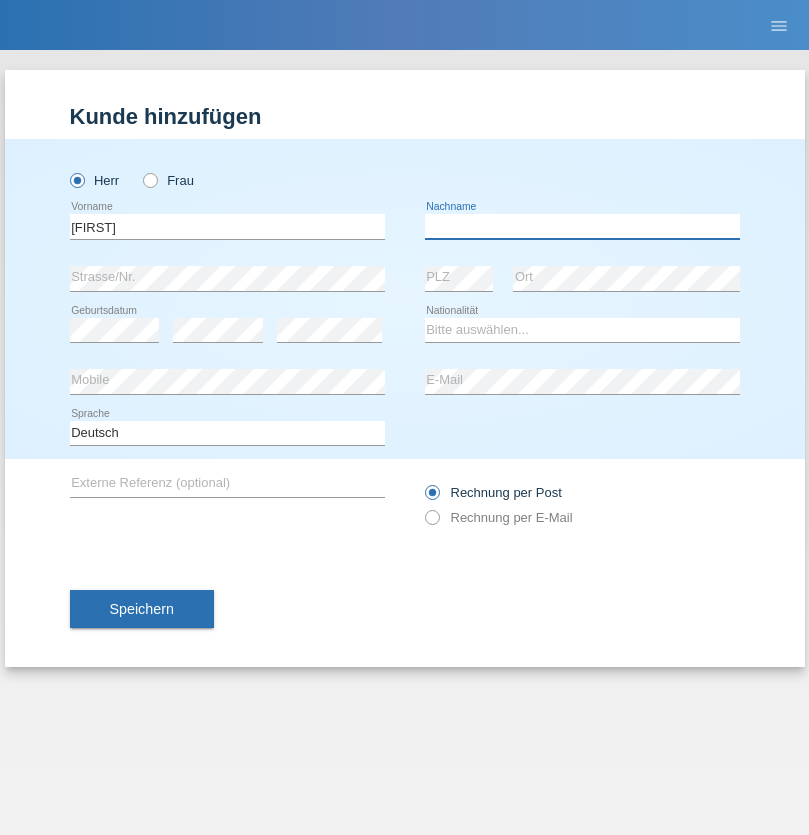 click at bounding box center (582, 226) 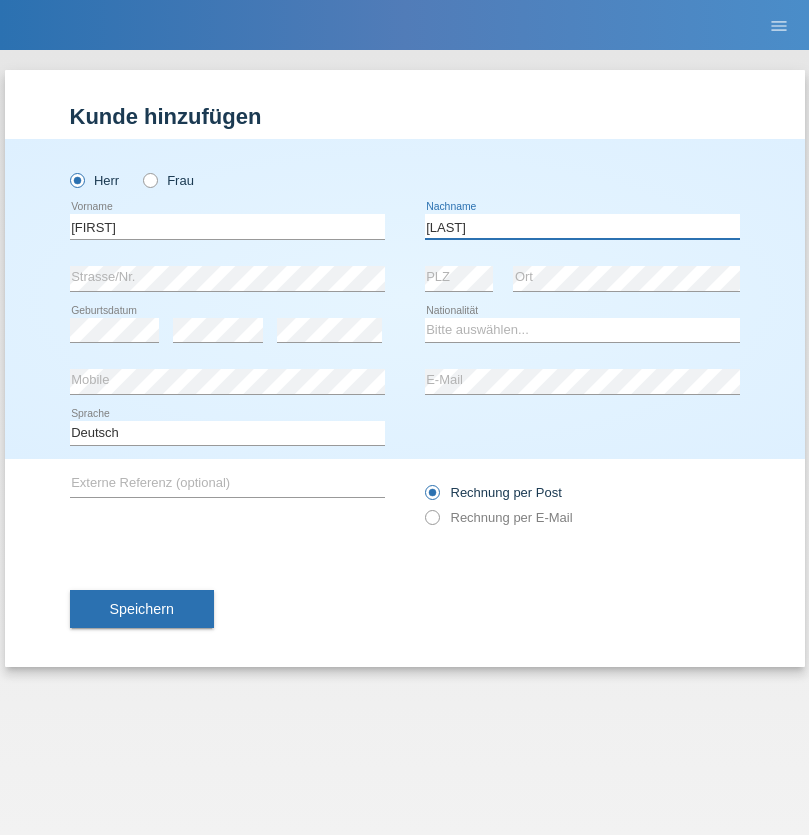 type on "[LAST]" 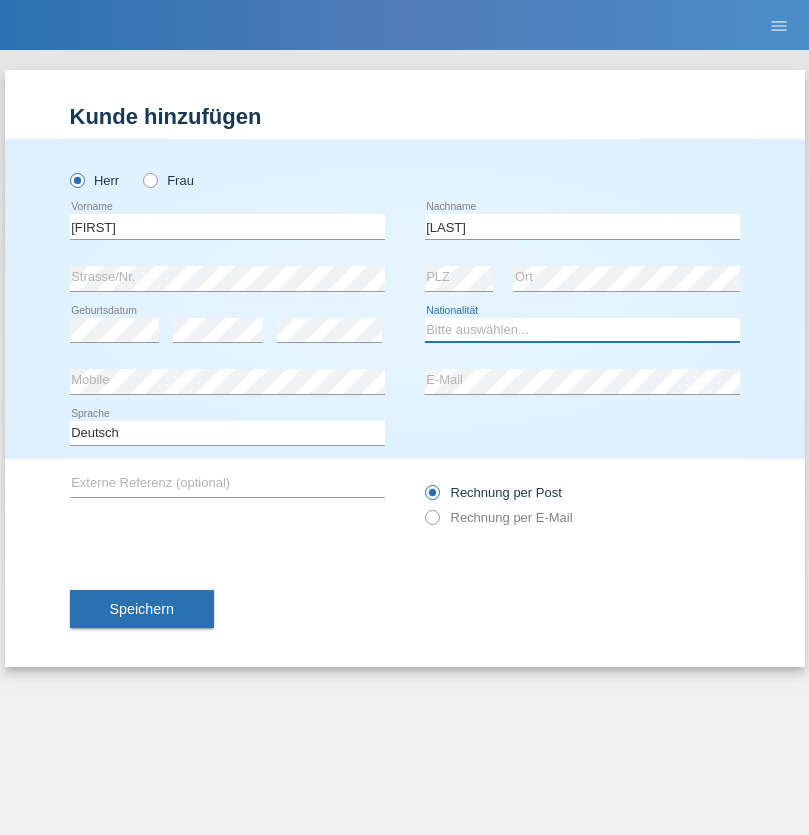 select on "CH" 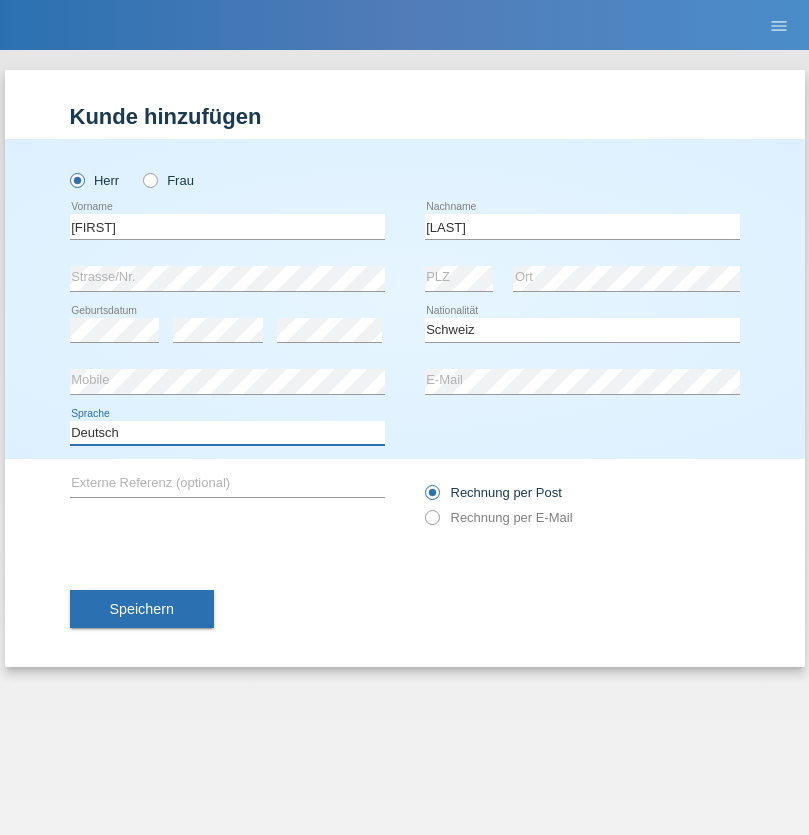 select on "en" 